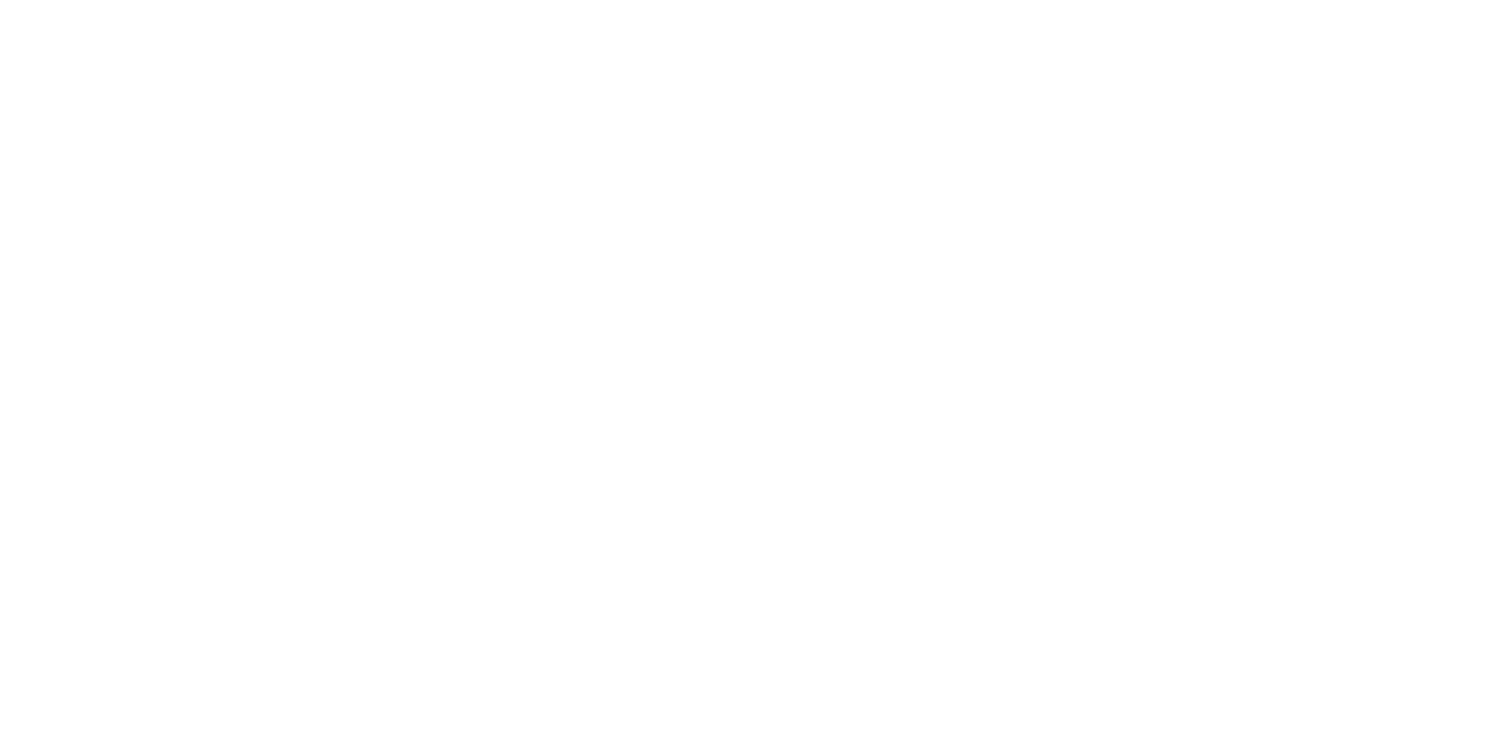 scroll, scrollTop: 0, scrollLeft: 0, axis: both 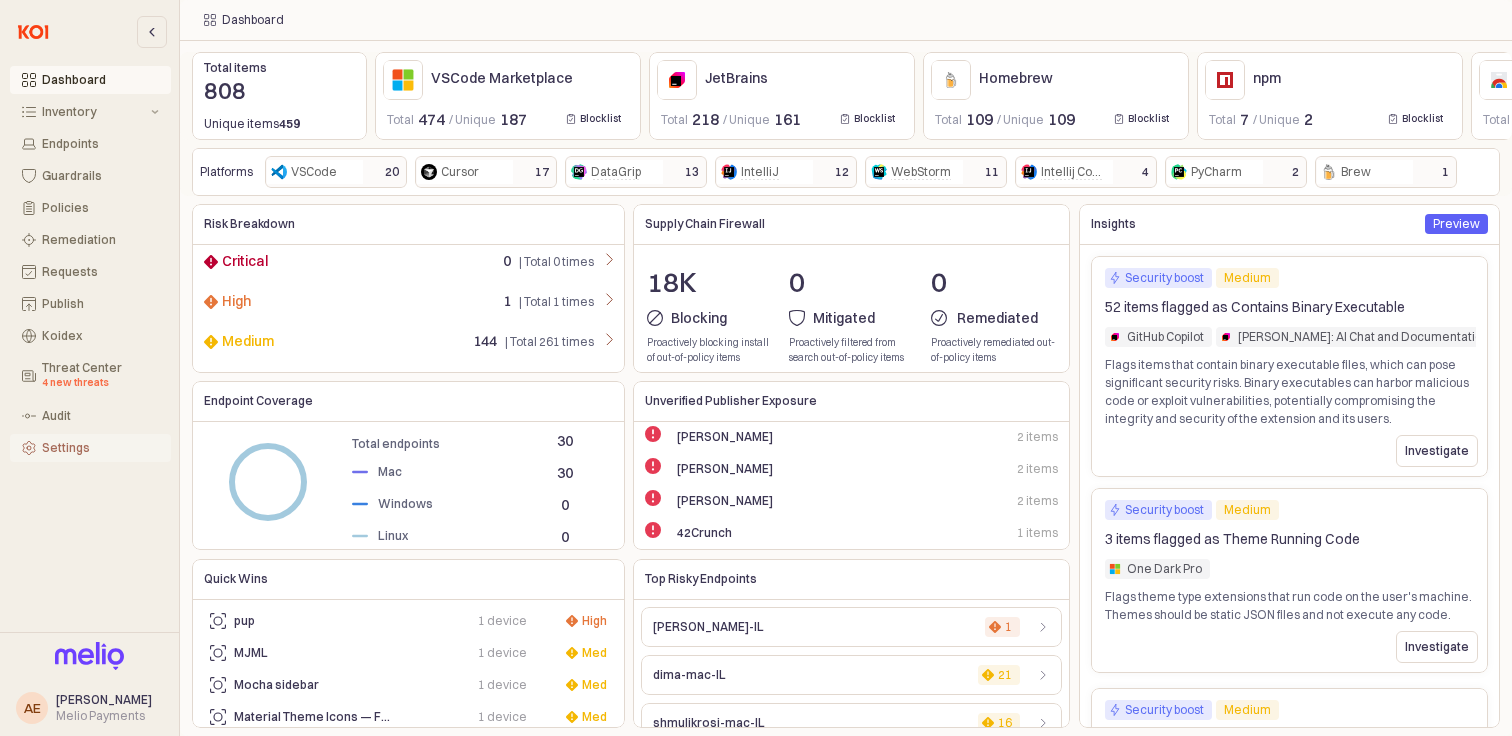 click on "Settings" at bounding box center [90, 448] 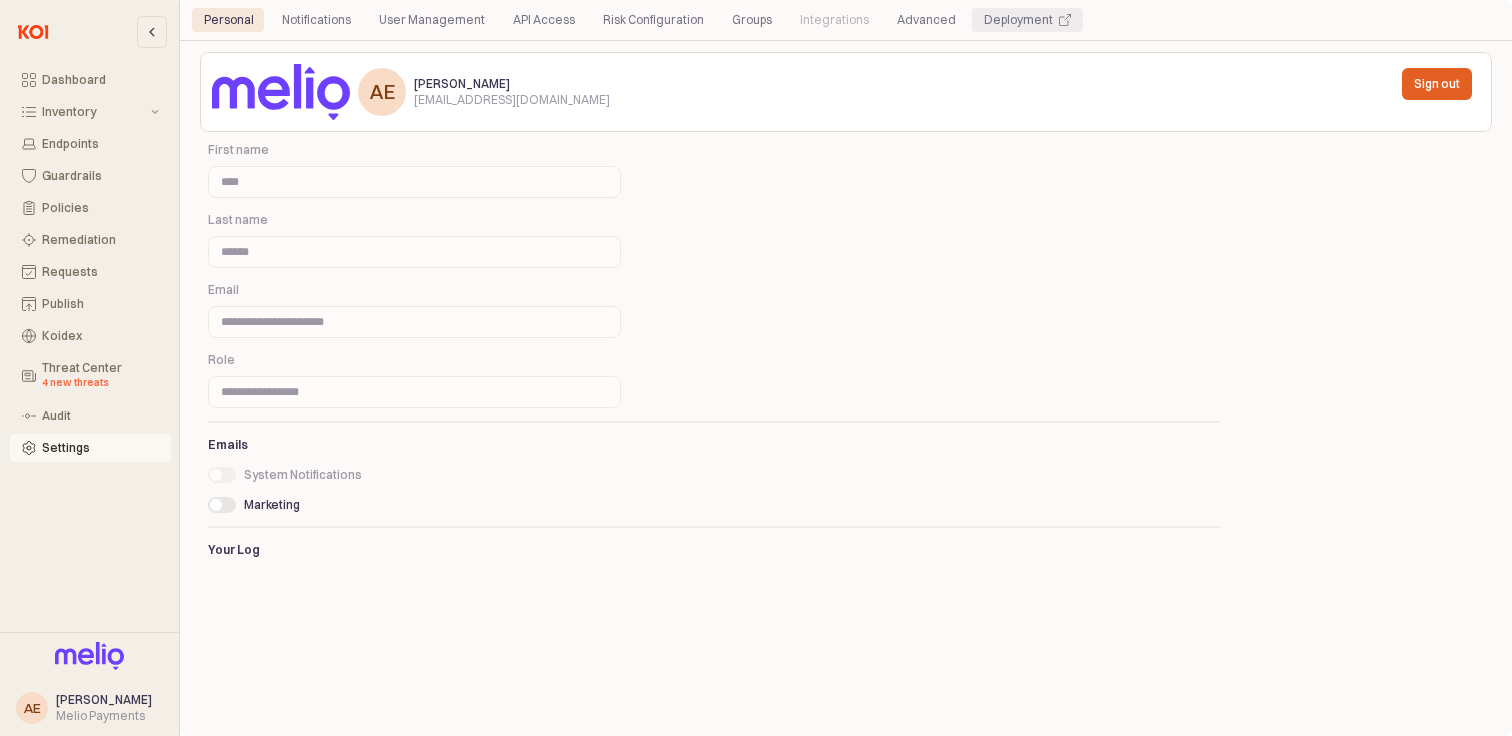 click on "Deployment" at bounding box center [1018, 20] 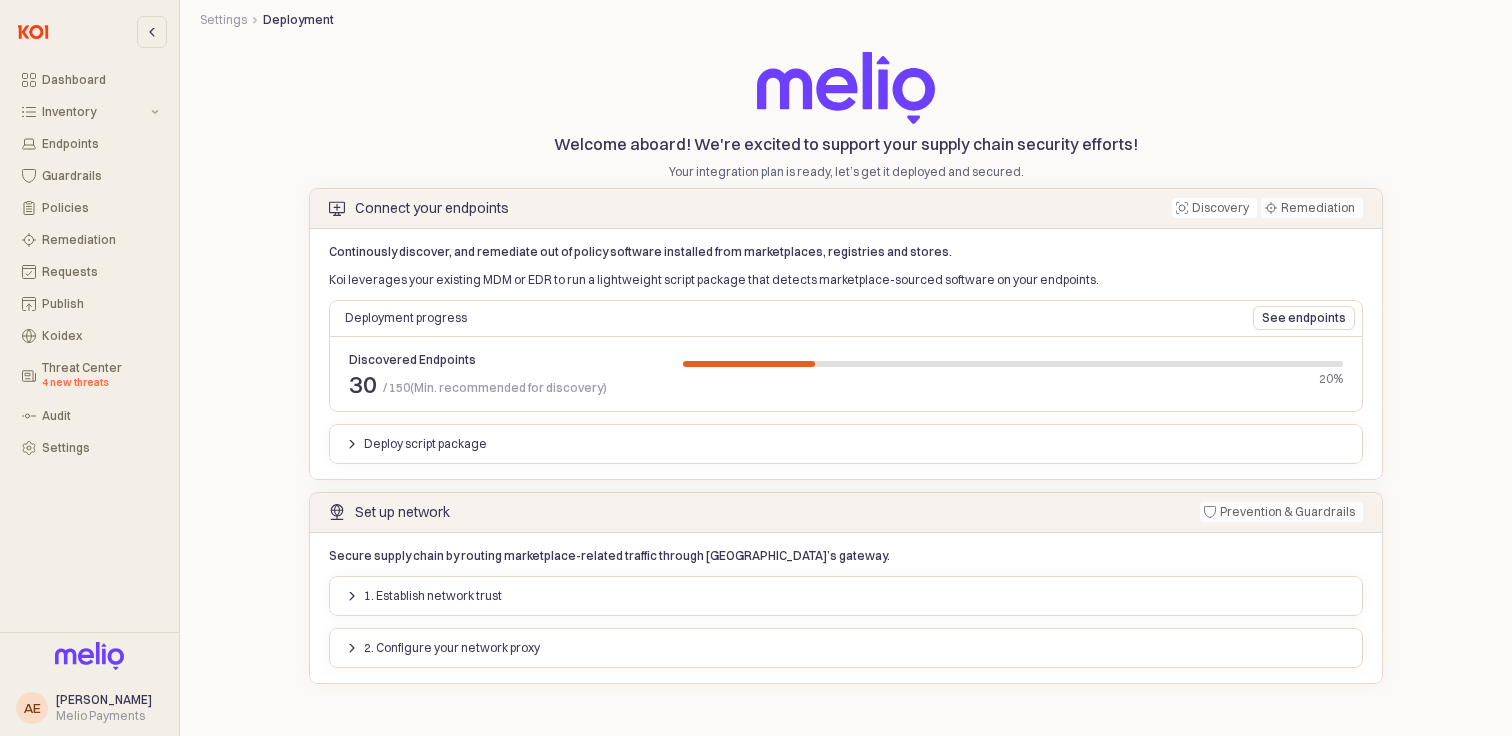 click on "Continously discover, and remediate out of policy software installed from marketplaces, registries and stores. Koi leverages your existing MDM or EDR to run a lightweight script package that detects marketplace-sourced software on your endpoints. Deployment progress See endpoints Discovered Endpoints 30 / 150 (Min. recommended for discovery) 20% Deploy script package" at bounding box center (846, 354) 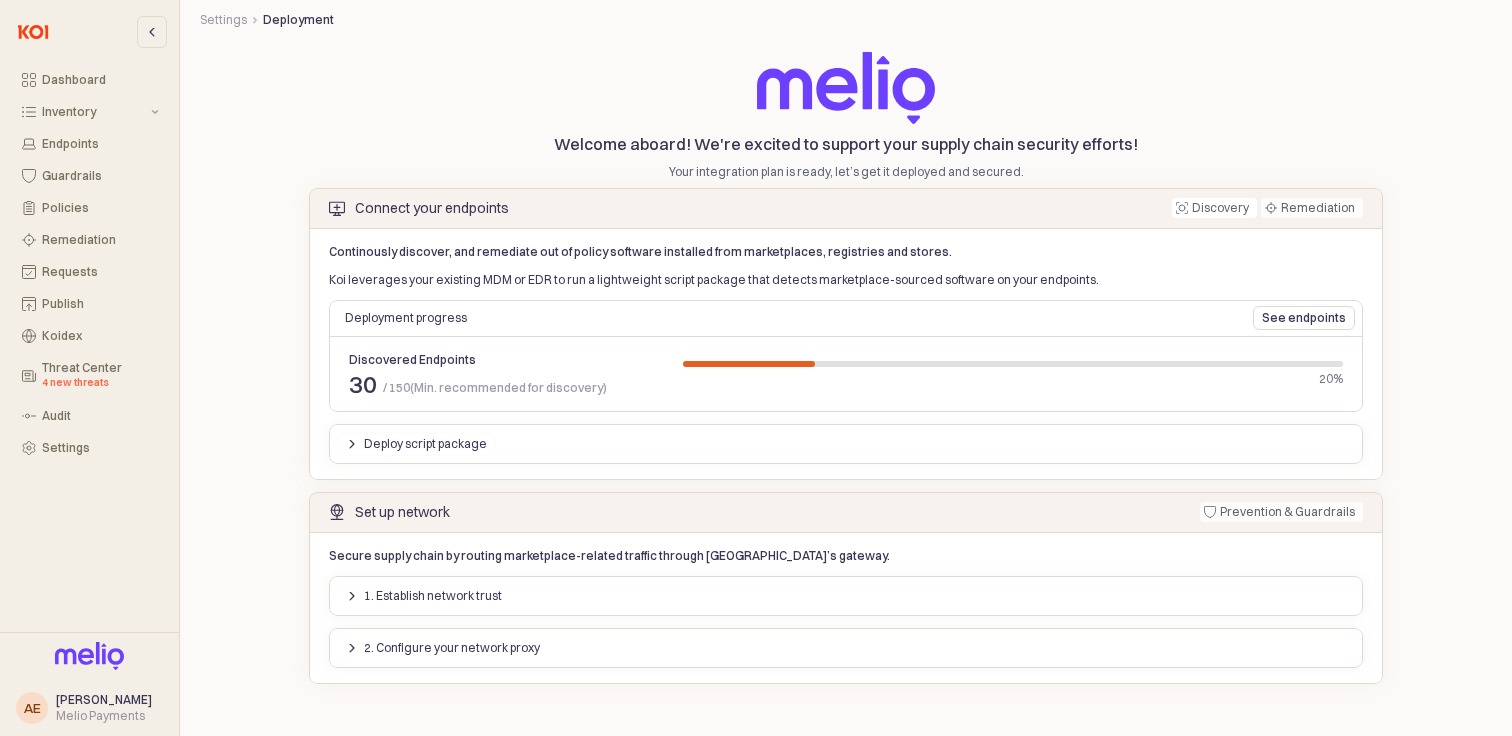 click on "Deploy script package" at bounding box center (416, 444) 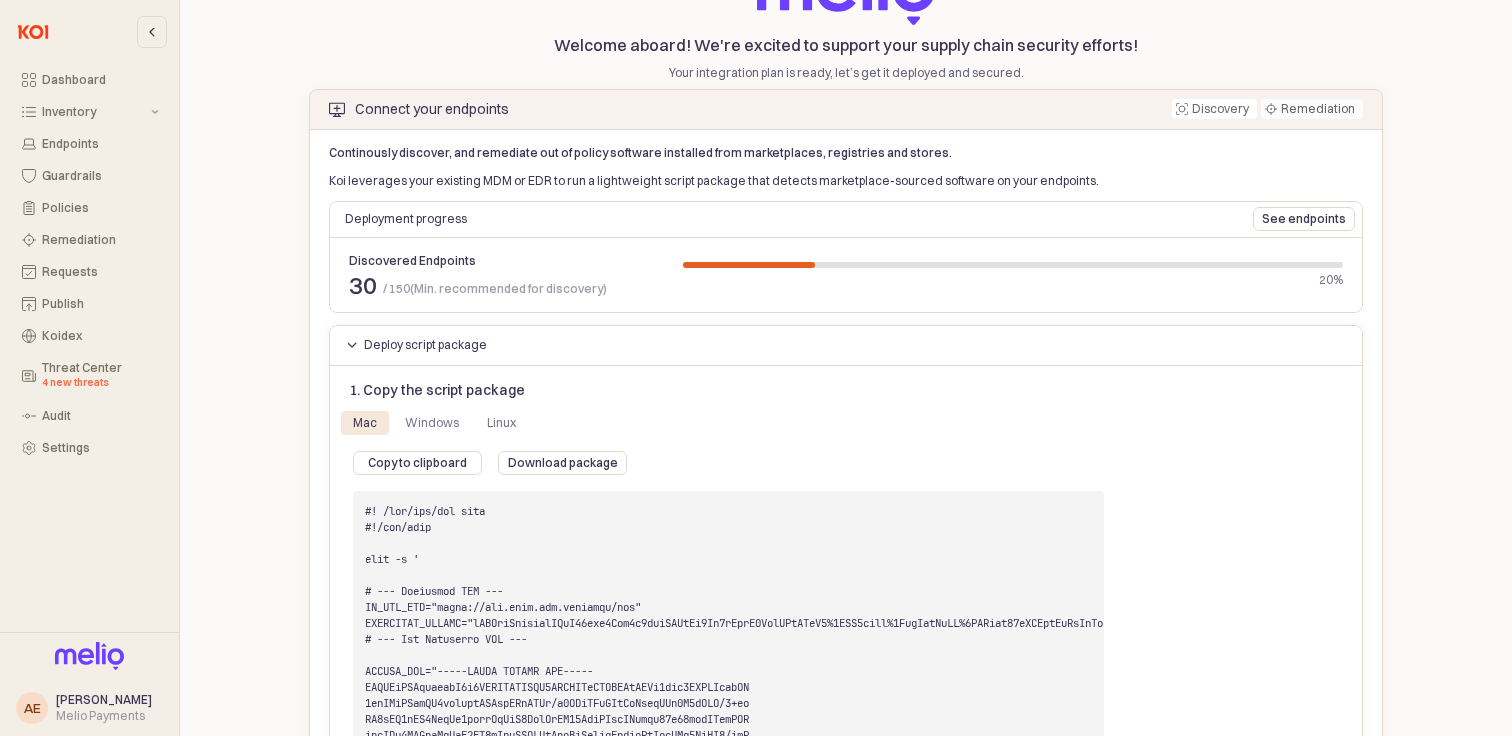 scroll, scrollTop: 255, scrollLeft: 0, axis: vertical 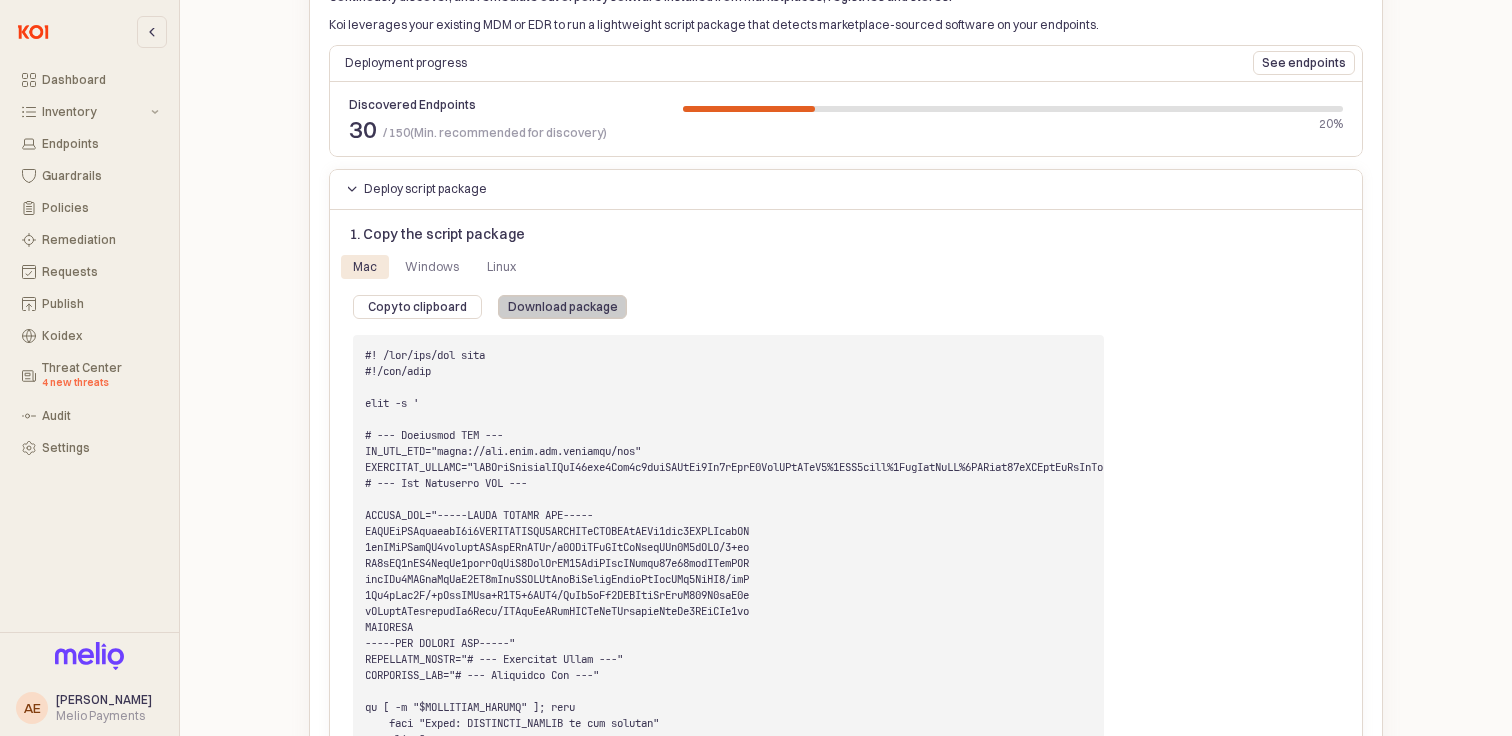 click on "Download package" at bounding box center (563, 307) 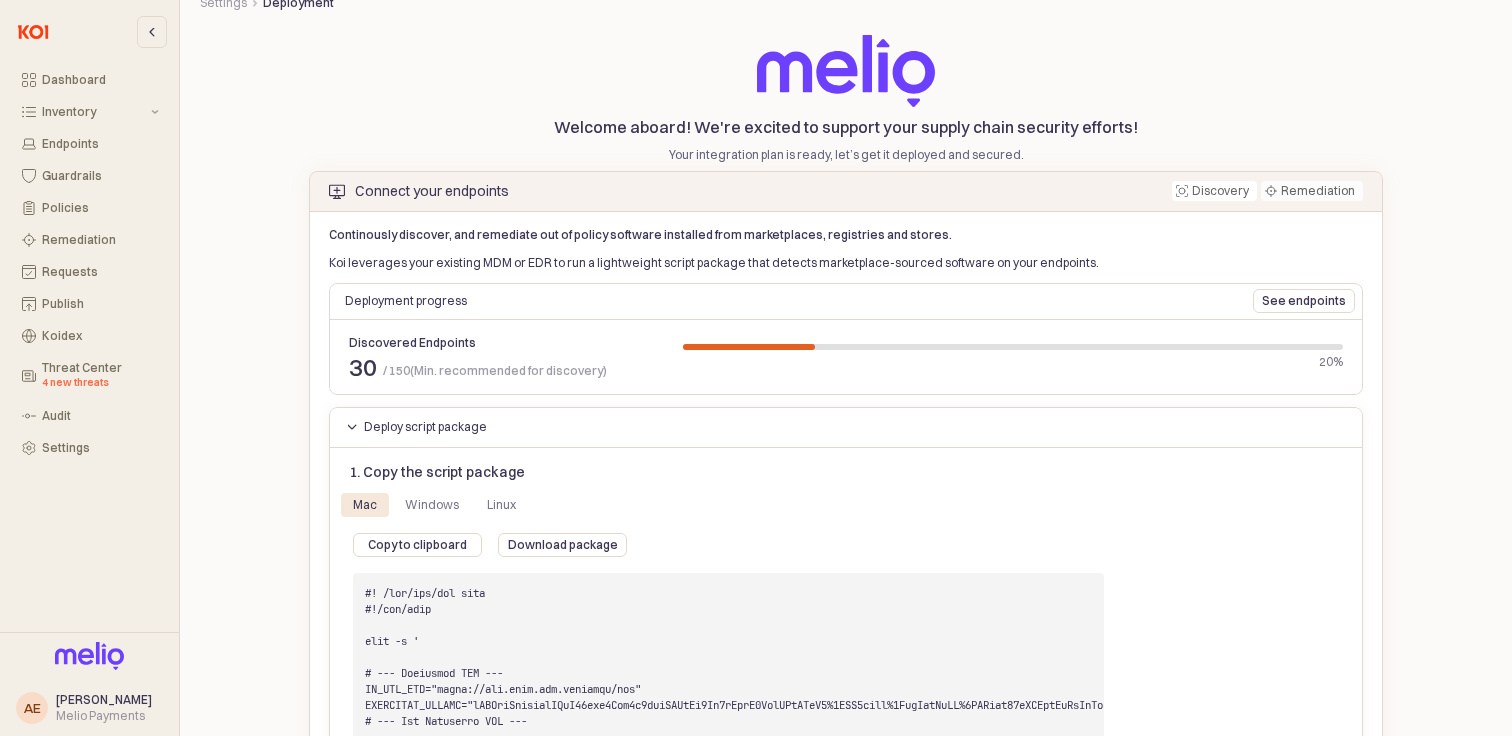 scroll, scrollTop: 0, scrollLeft: 0, axis: both 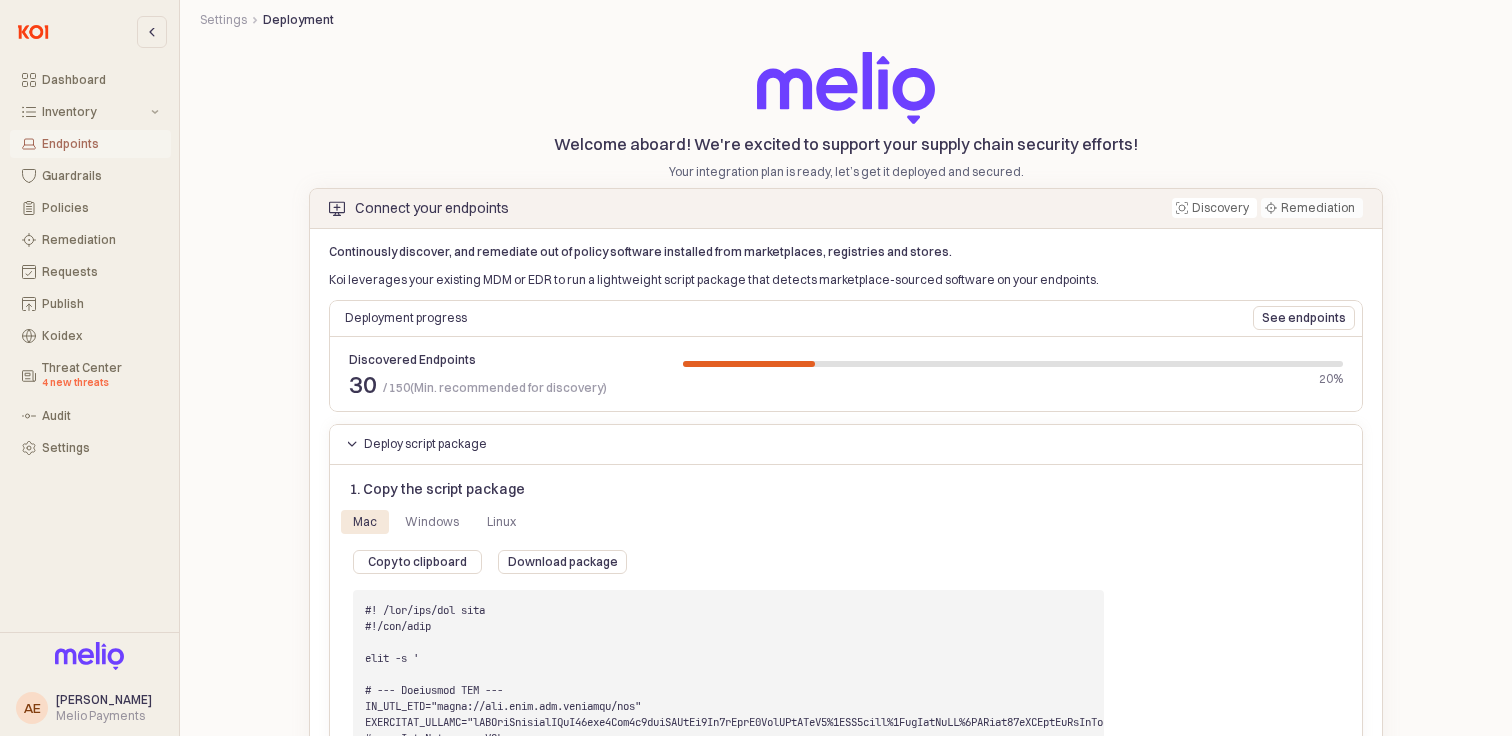 click on "Endpoints" at bounding box center [100, 144] 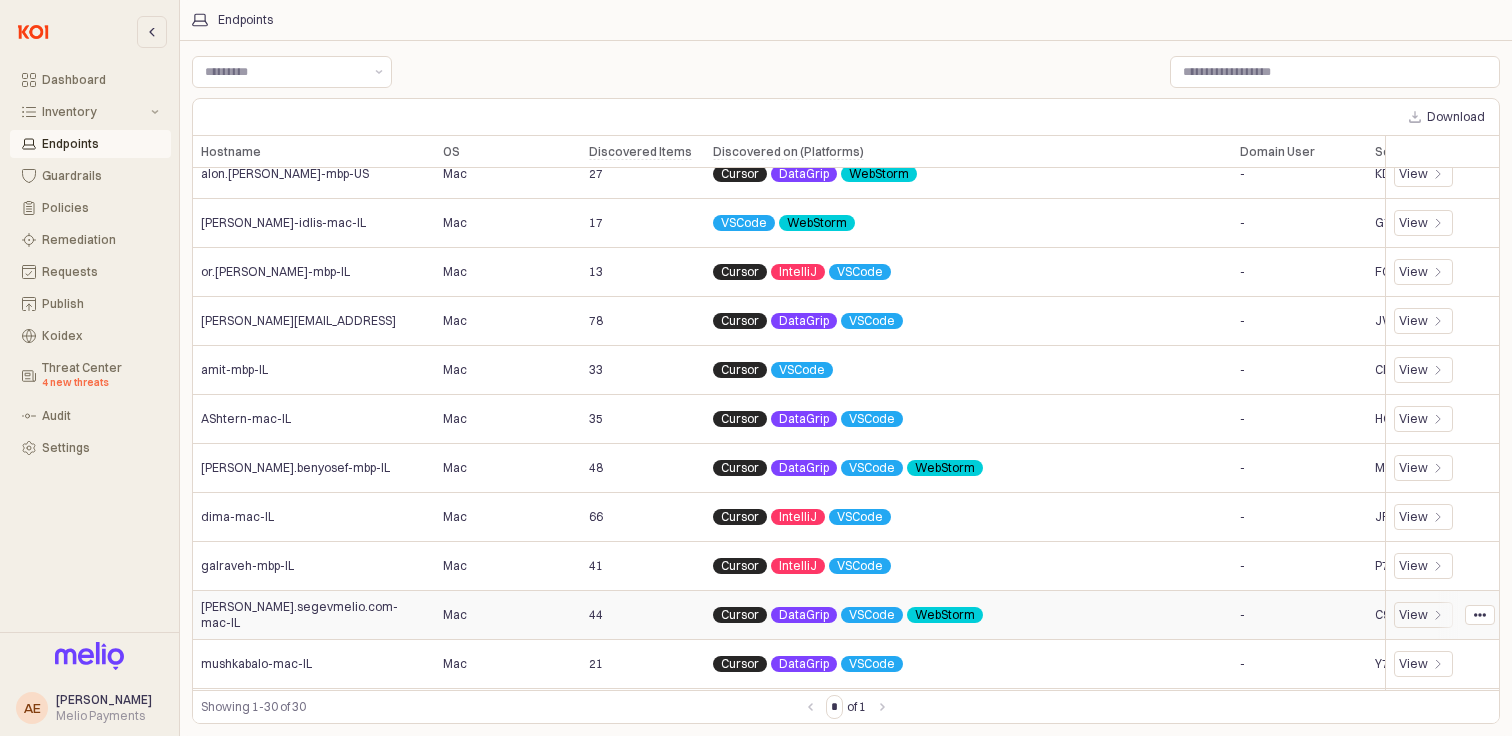 scroll, scrollTop: 0, scrollLeft: 0, axis: both 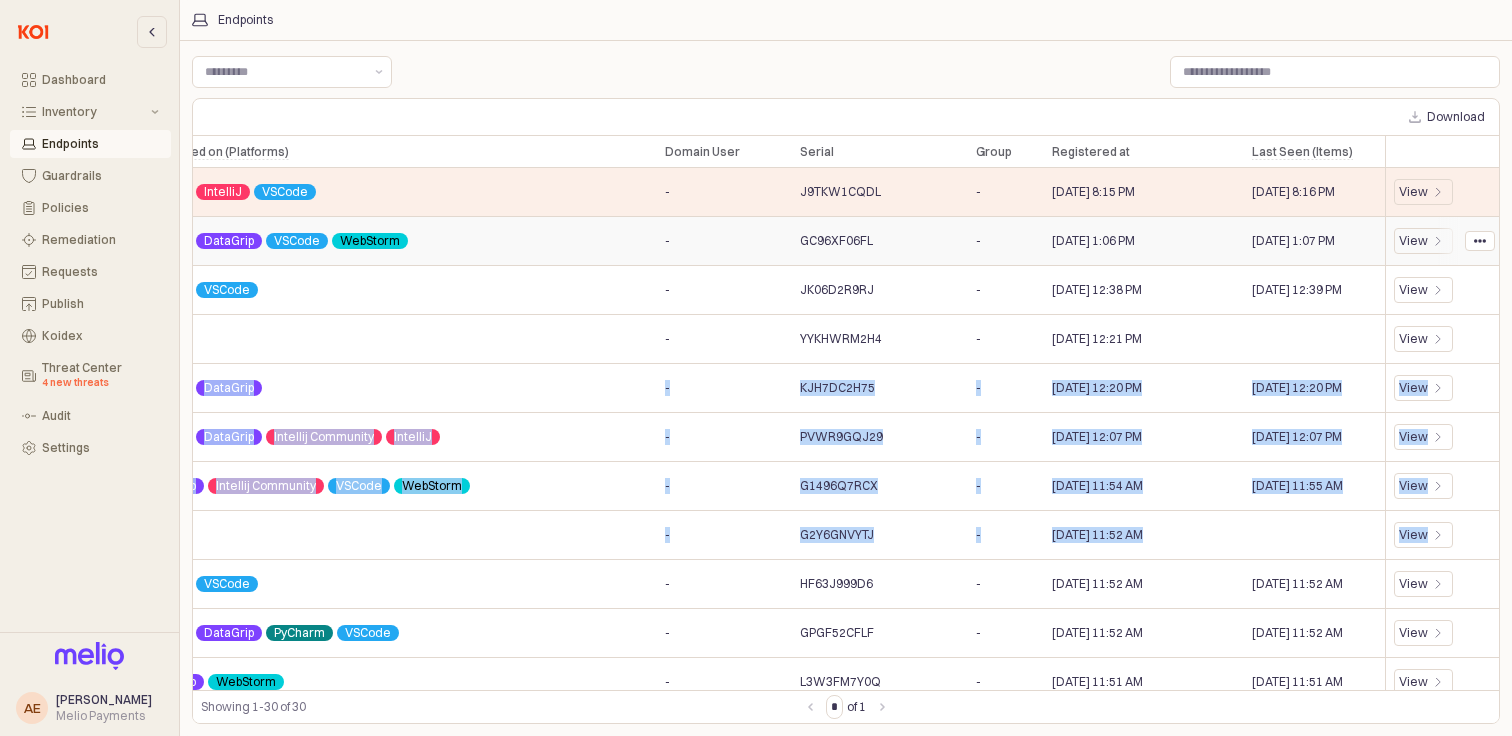 drag, startPoint x: 647, startPoint y: 584, endPoint x: 1156, endPoint y: 254, distance: 606.6144 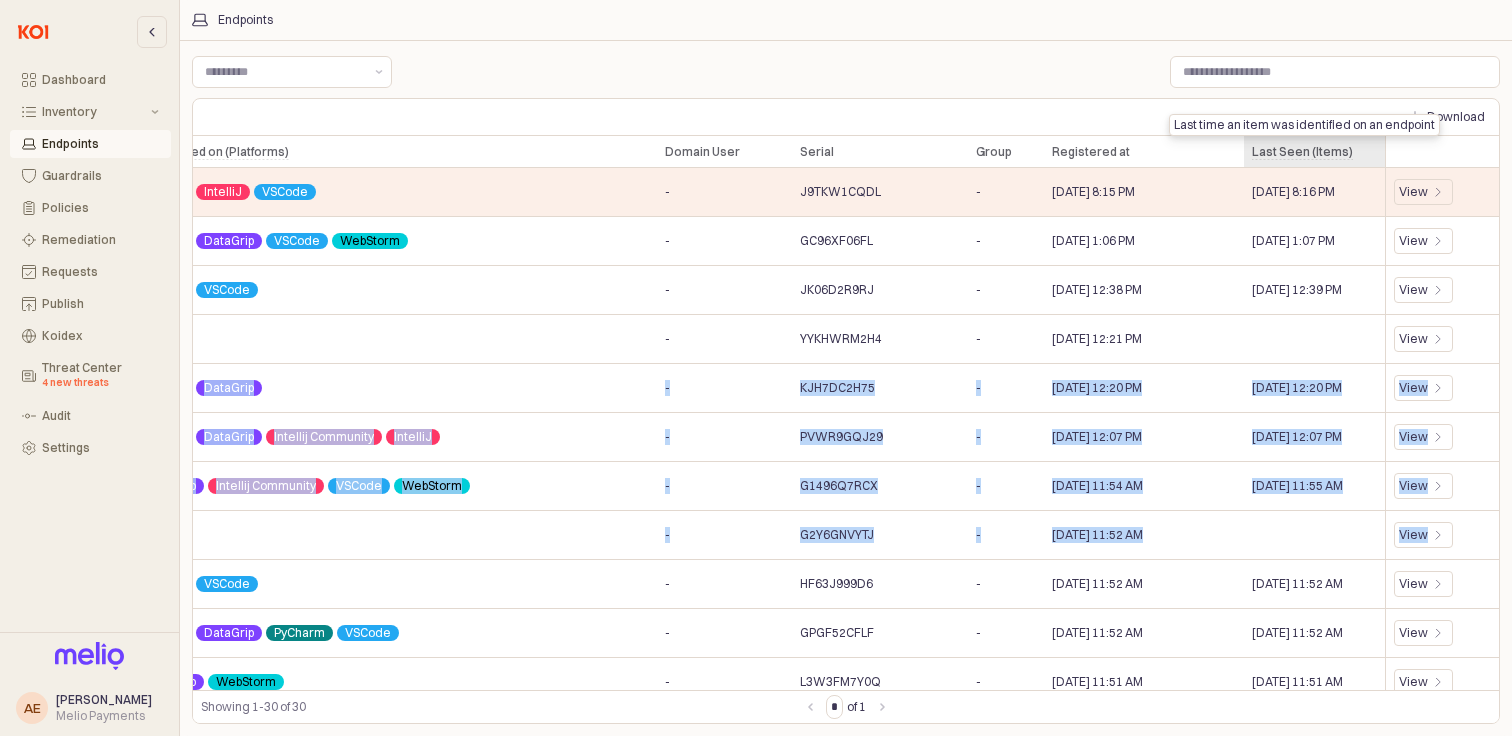 click on "Last Seen (Items) Last Seen (Items)" at bounding box center [1314, 152] 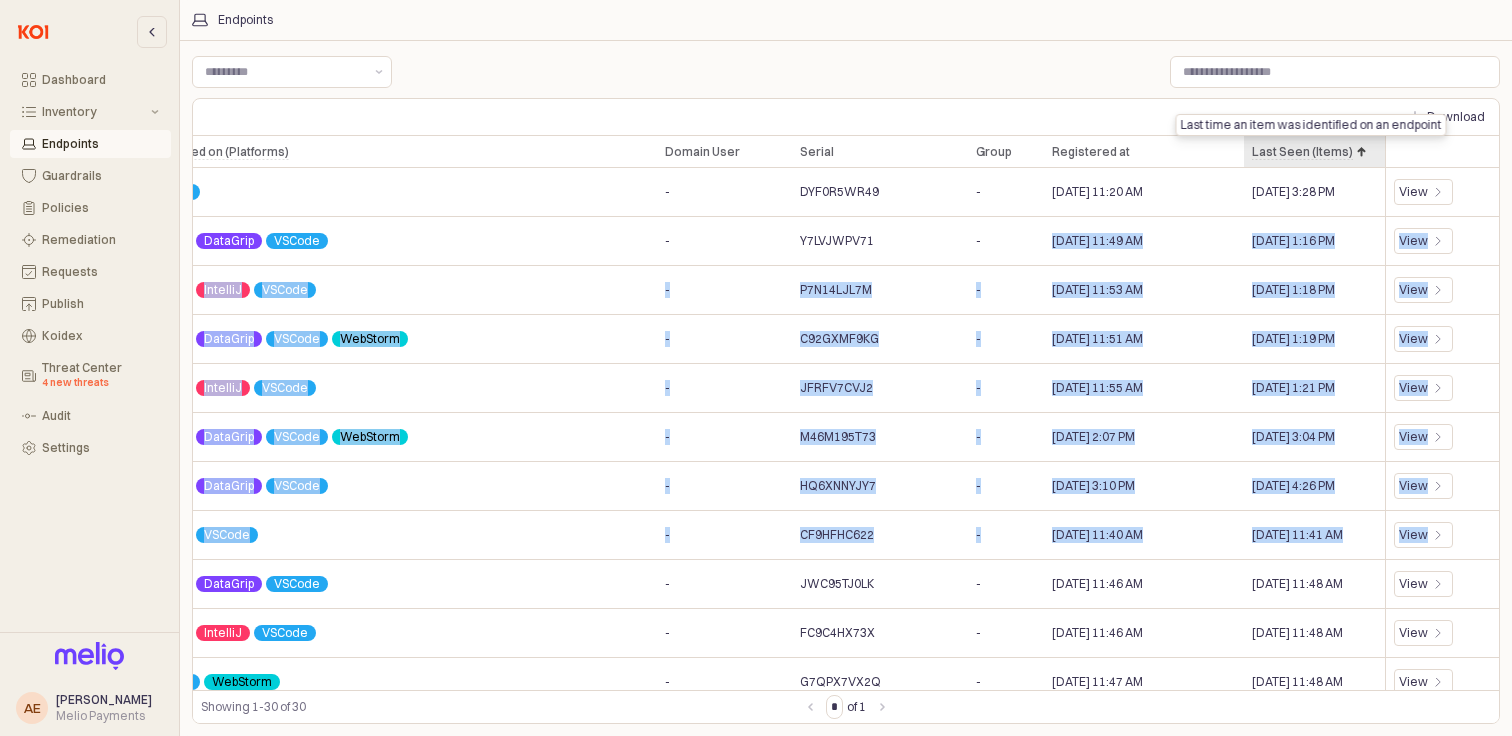 click on "Last Seen (Items) Last Seen (Items)" at bounding box center [1314, 152] 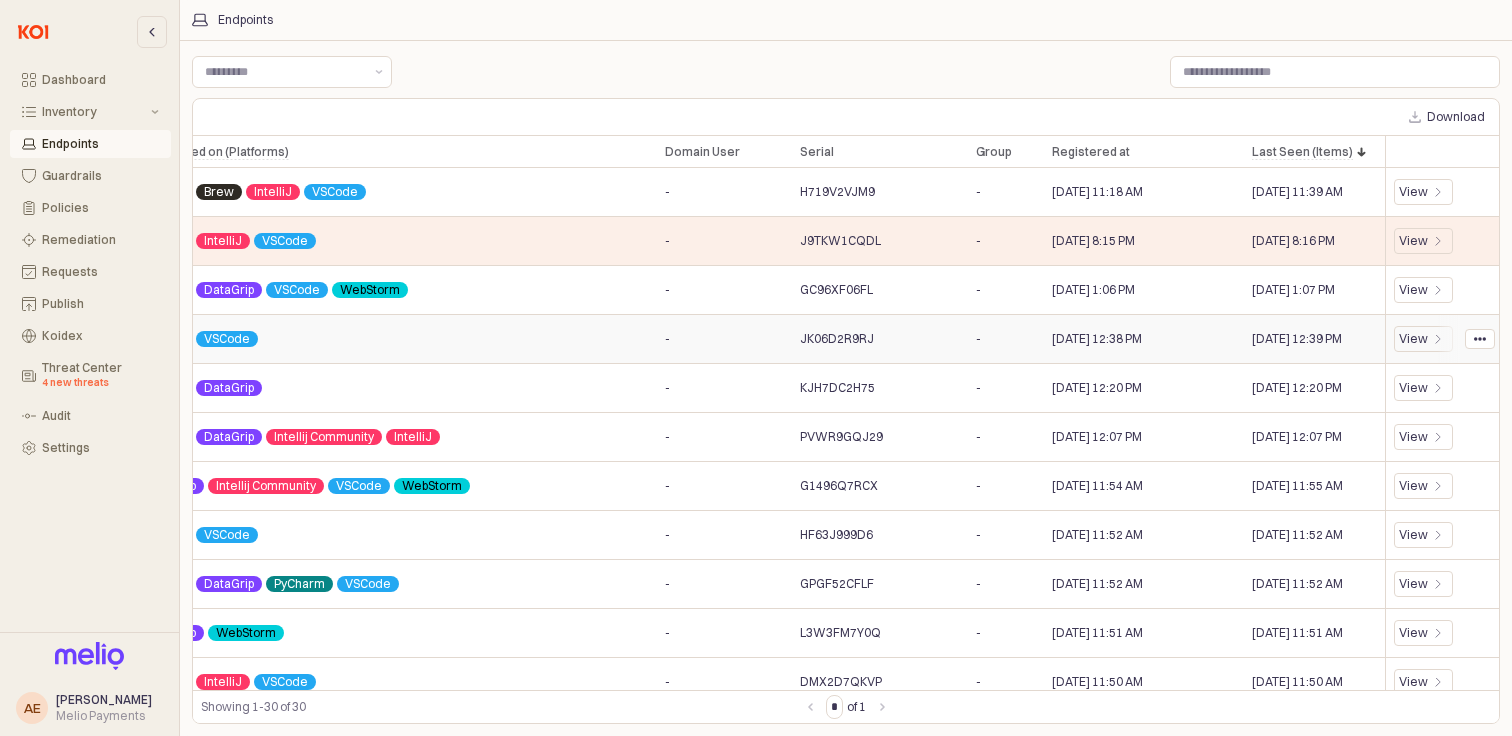 click on "Cursor VSCode" at bounding box center [393, 339] 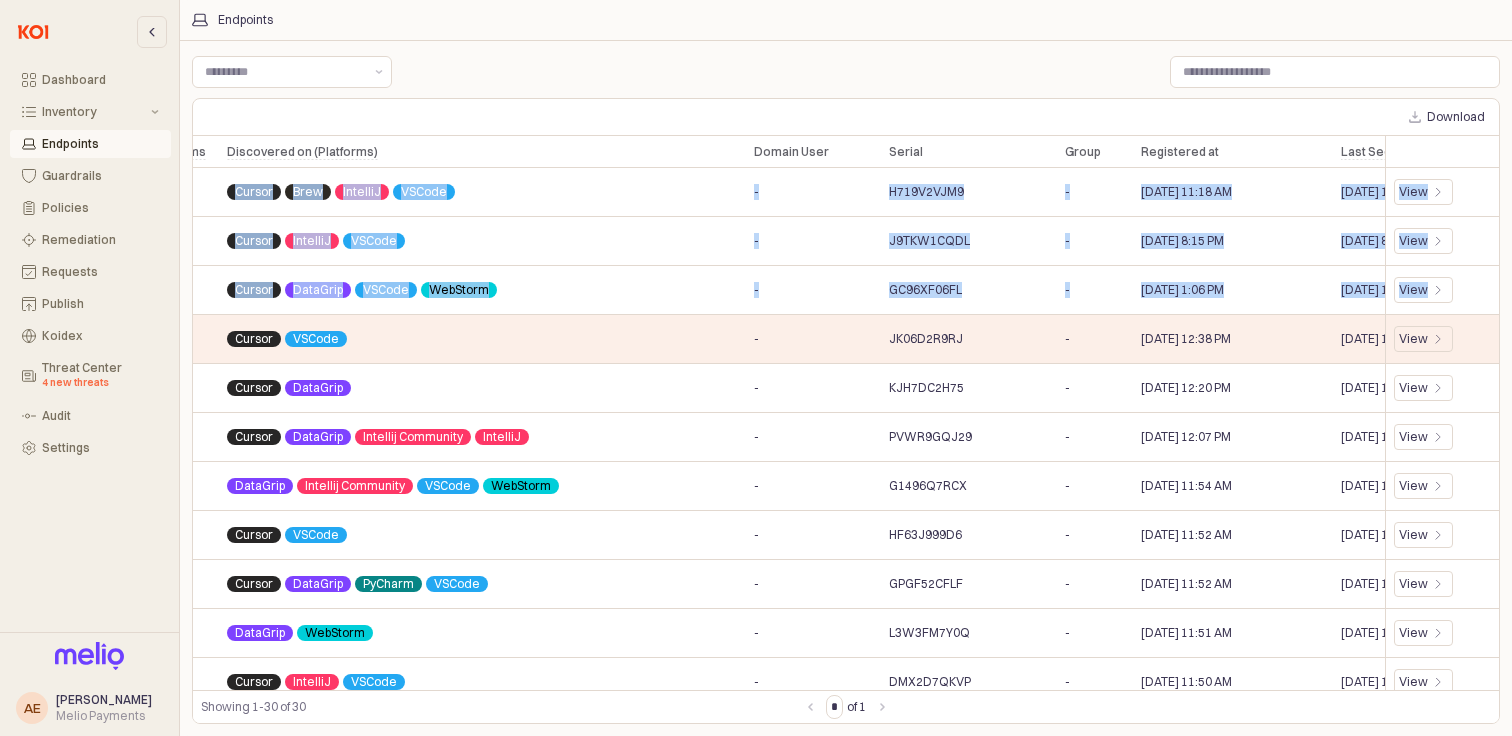 scroll, scrollTop: 0, scrollLeft: 575, axis: horizontal 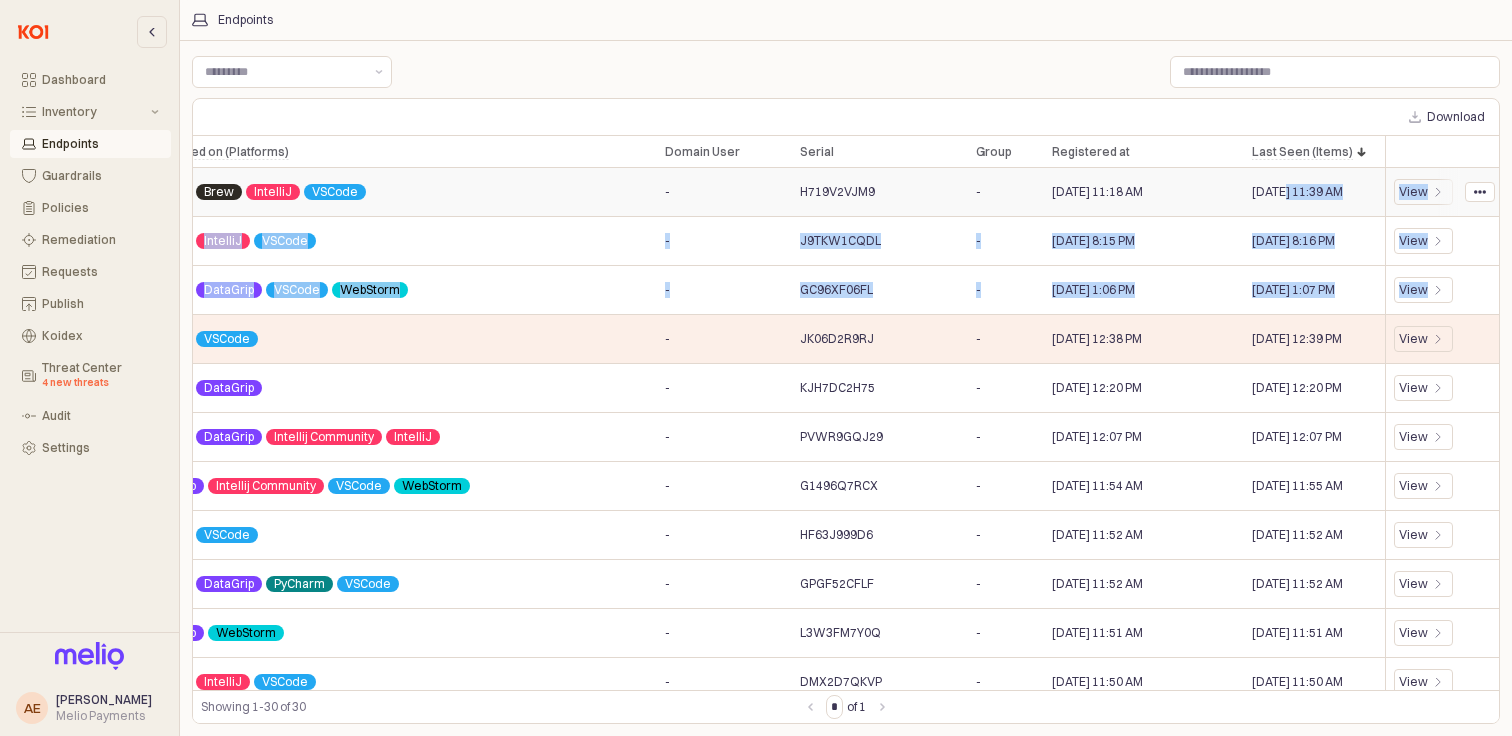 drag, startPoint x: 592, startPoint y: 338, endPoint x: 1280, endPoint y: 193, distance: 703.1138 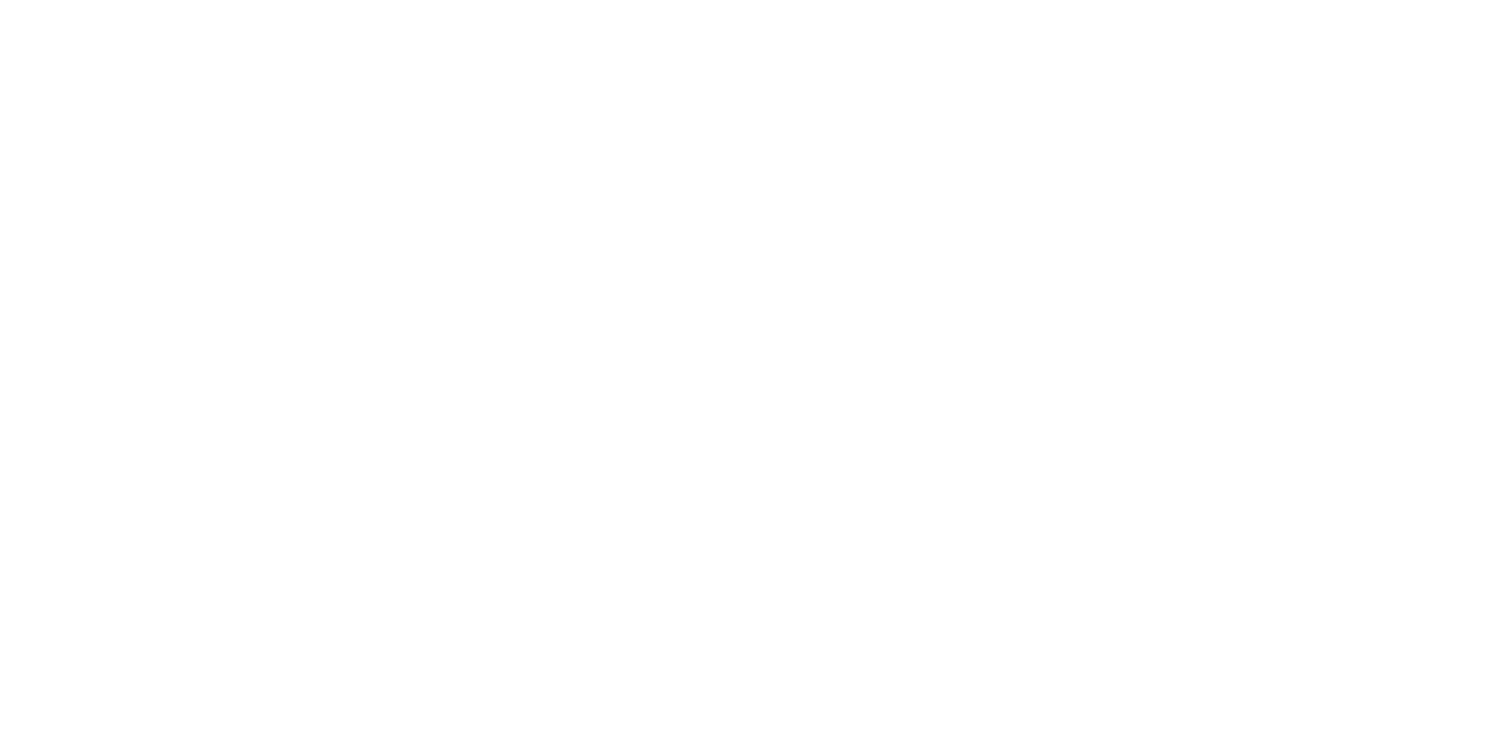 scroll, scrollTop: 0, scrollLeft: 0, axis: both 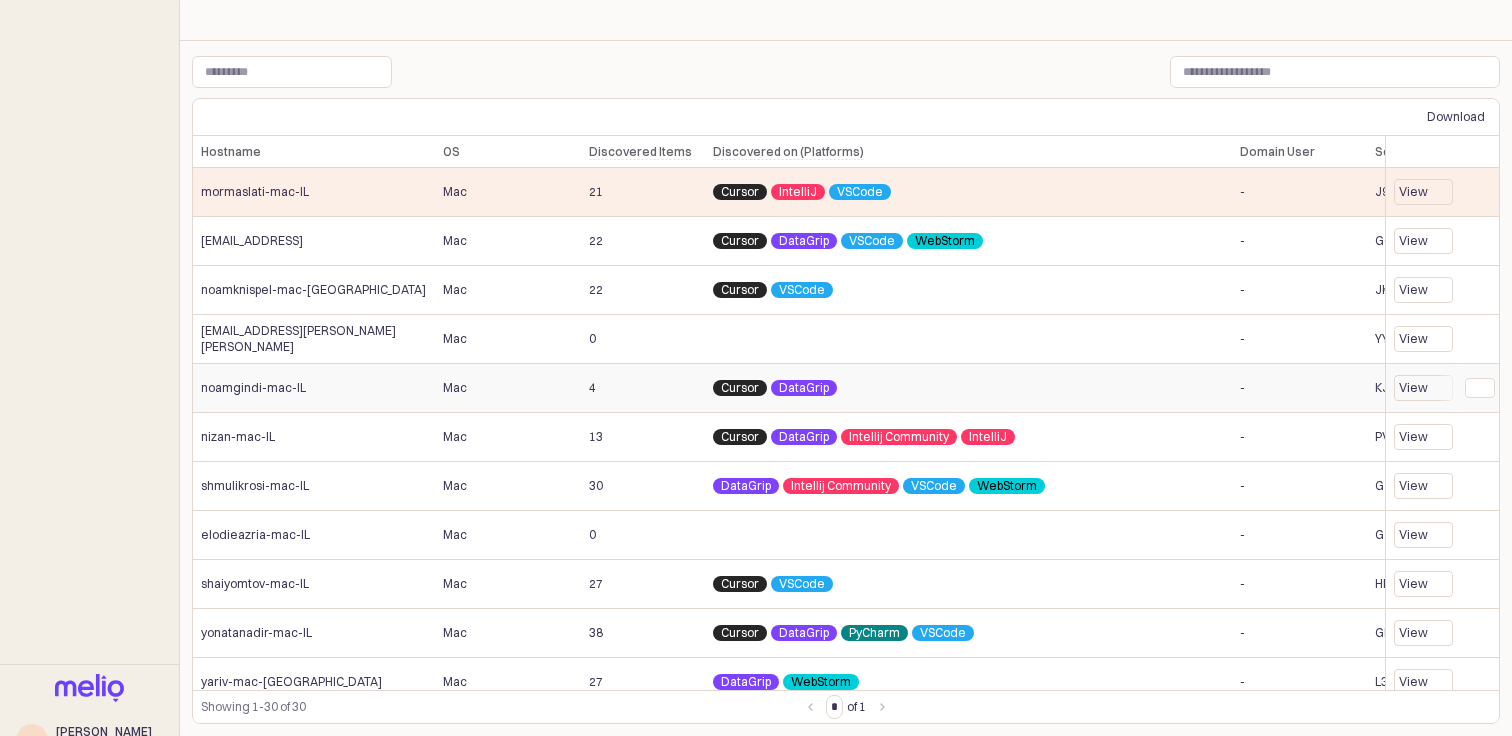 click on "Cursor DataGrip" at bounding box center (968, 388) 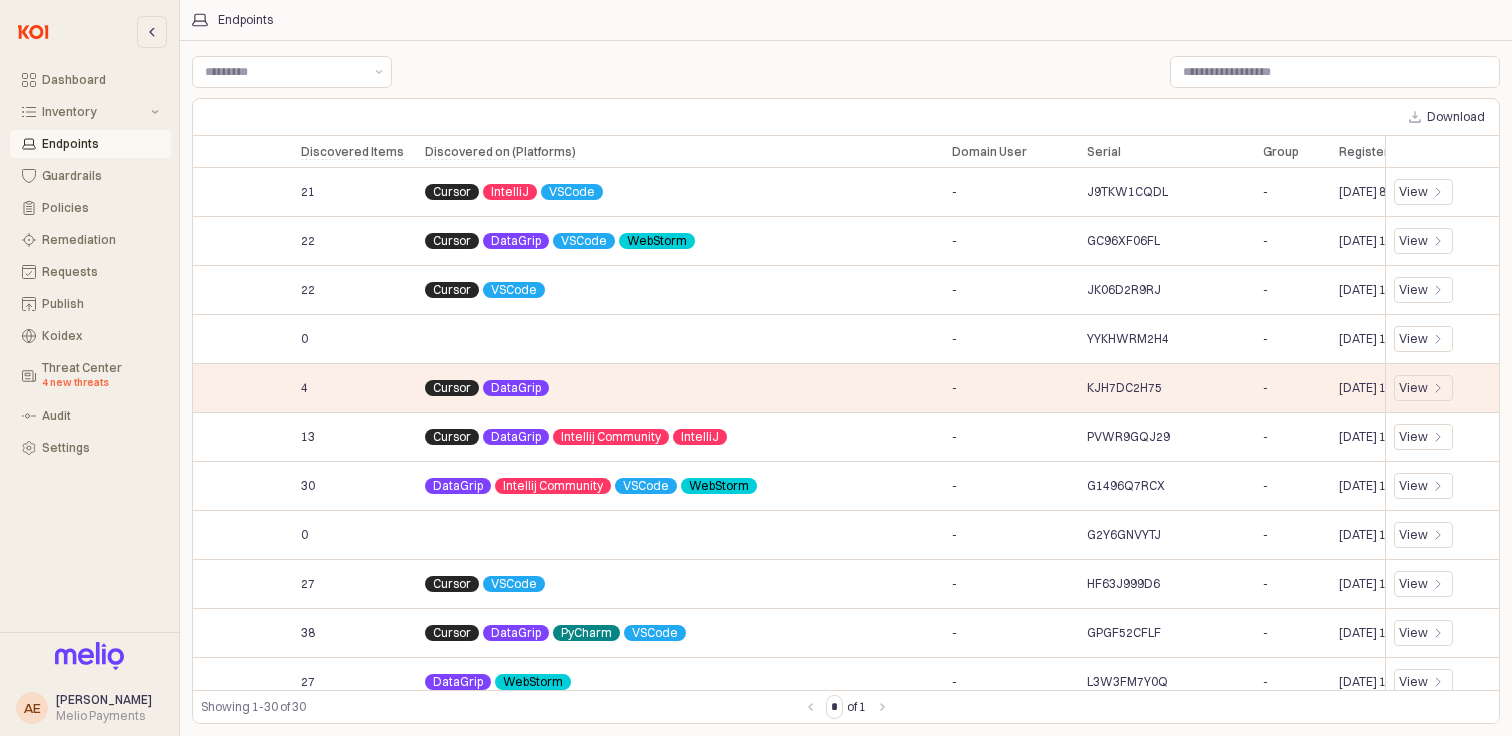 scroll, scrollTop: 0, scrollLeft: 575, axis: horizontal 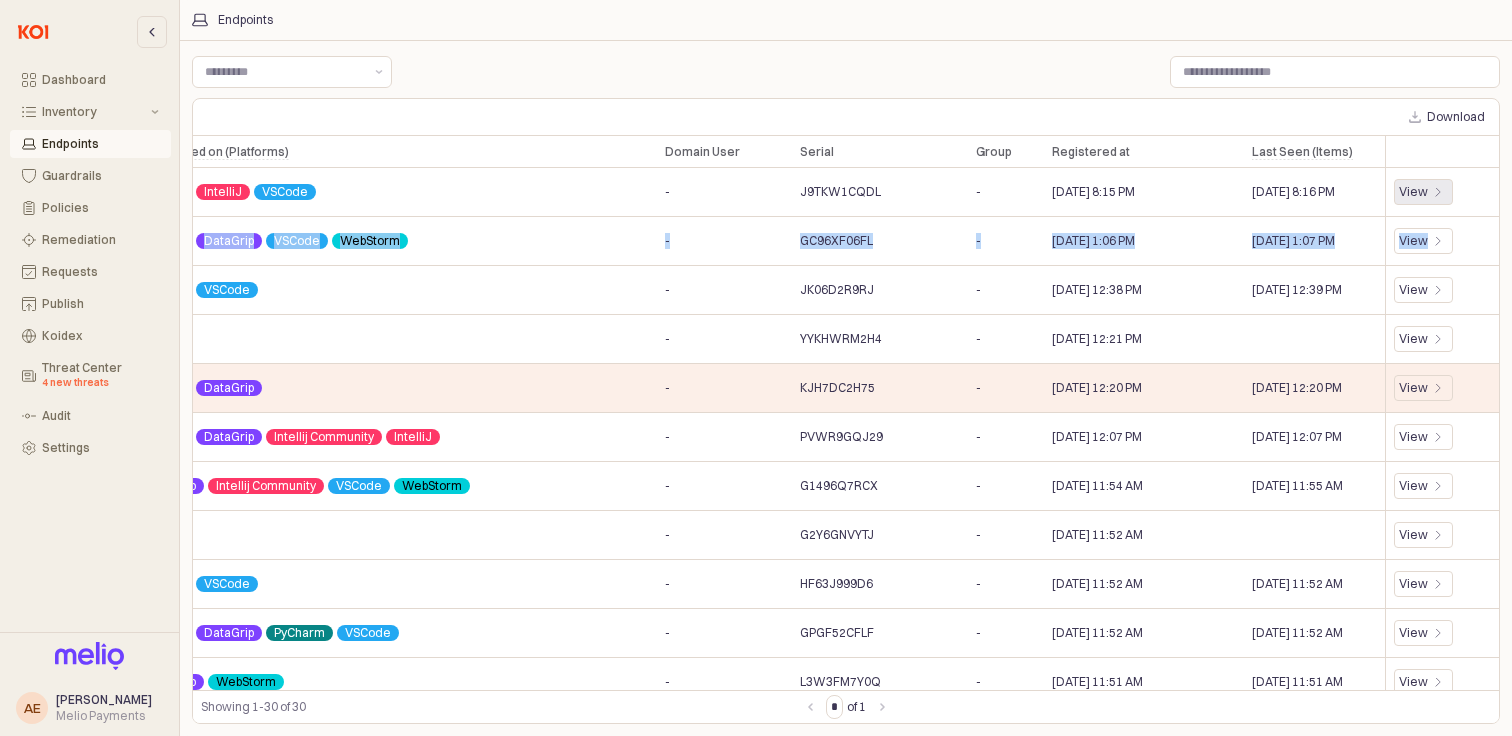 drag, startPoint x: 662, startPoint y: 306, endPoint x: 1429, endPoint y: 190, distance: 775.7222 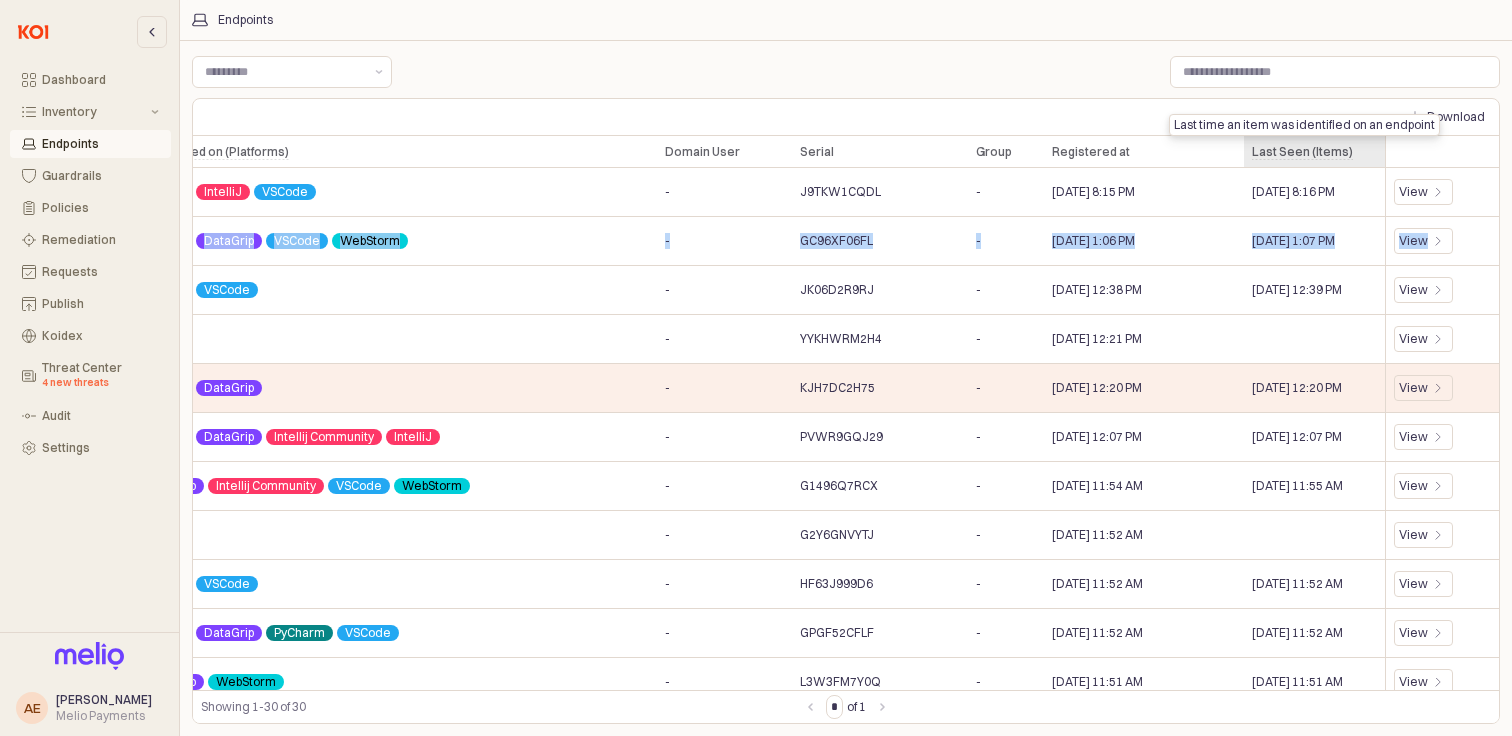 click on "Last Seen (Items) Last Seen (Items)" at bounding box center [1314, 152] 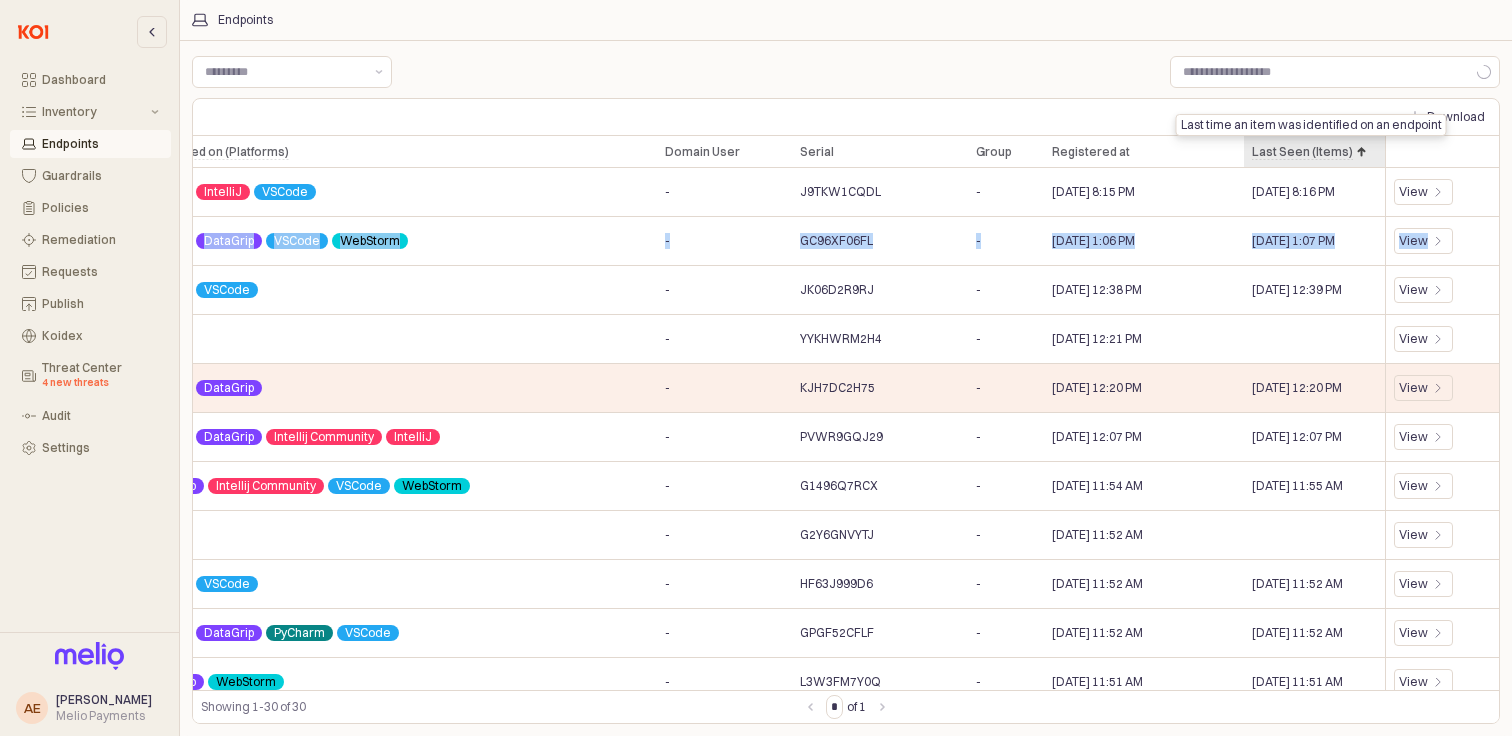 click on "Last Seen (Items) Last Seen (Items)" at bounding box center [1314, 152] 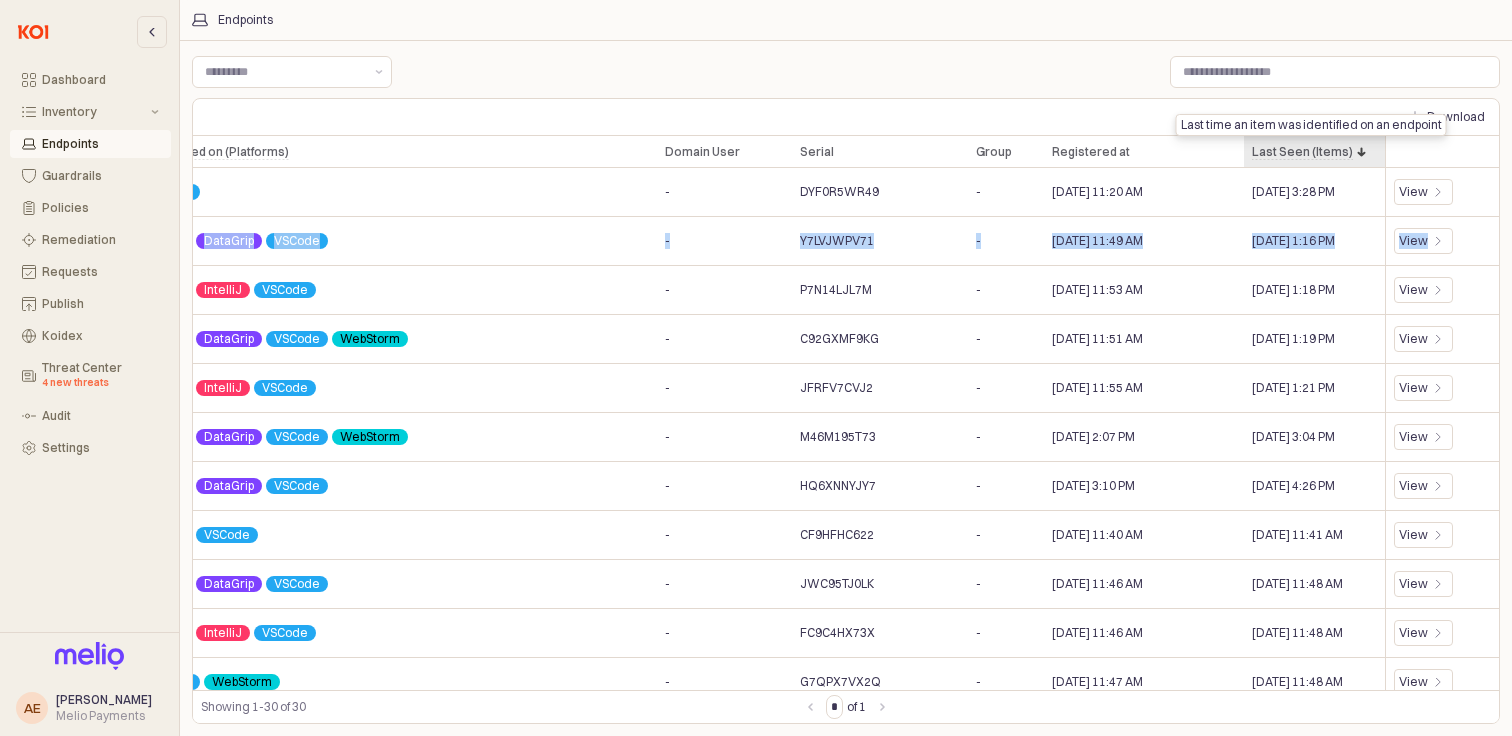click on "Last Seen (Items) Last Seen (Items)" at bounding box center (1314, 152) 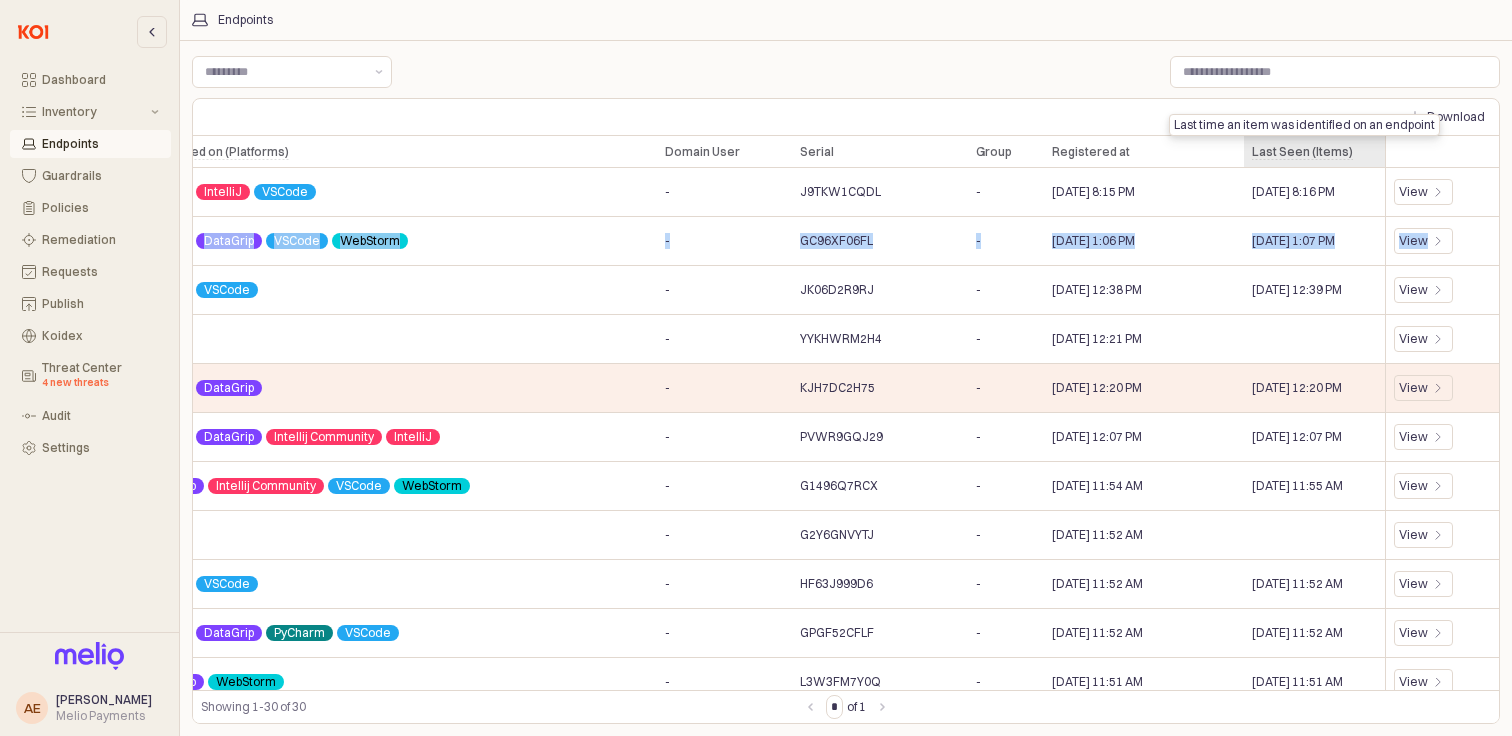 click on "Last Seen (Items) Last Seen (Items)" at bounding box center [1314, 152] 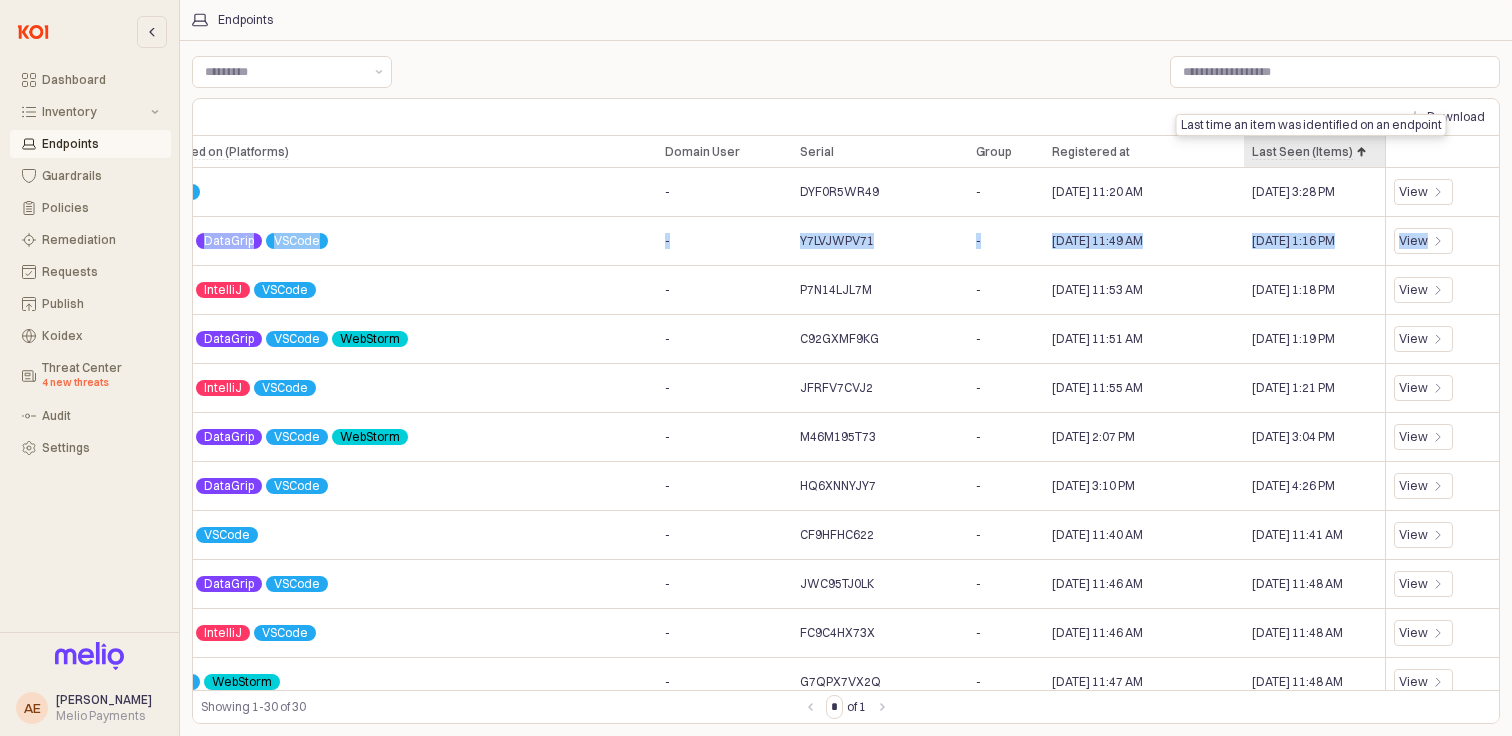 click on "Last Seen (Items) Last Seen (Items)" at bounding box center [1314, 152] 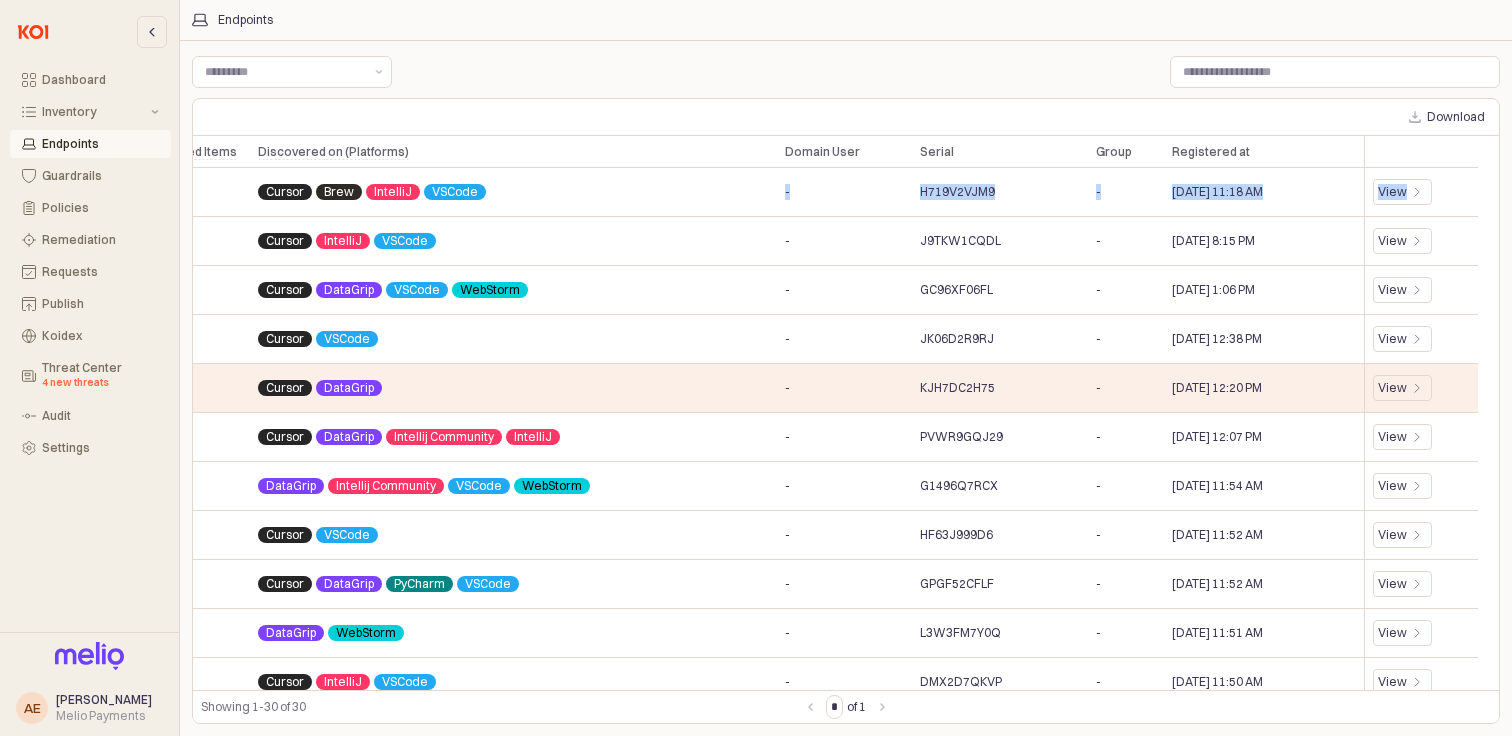 scroll, scrollTop: 0, scrollLeft: 575, axis: horizontal 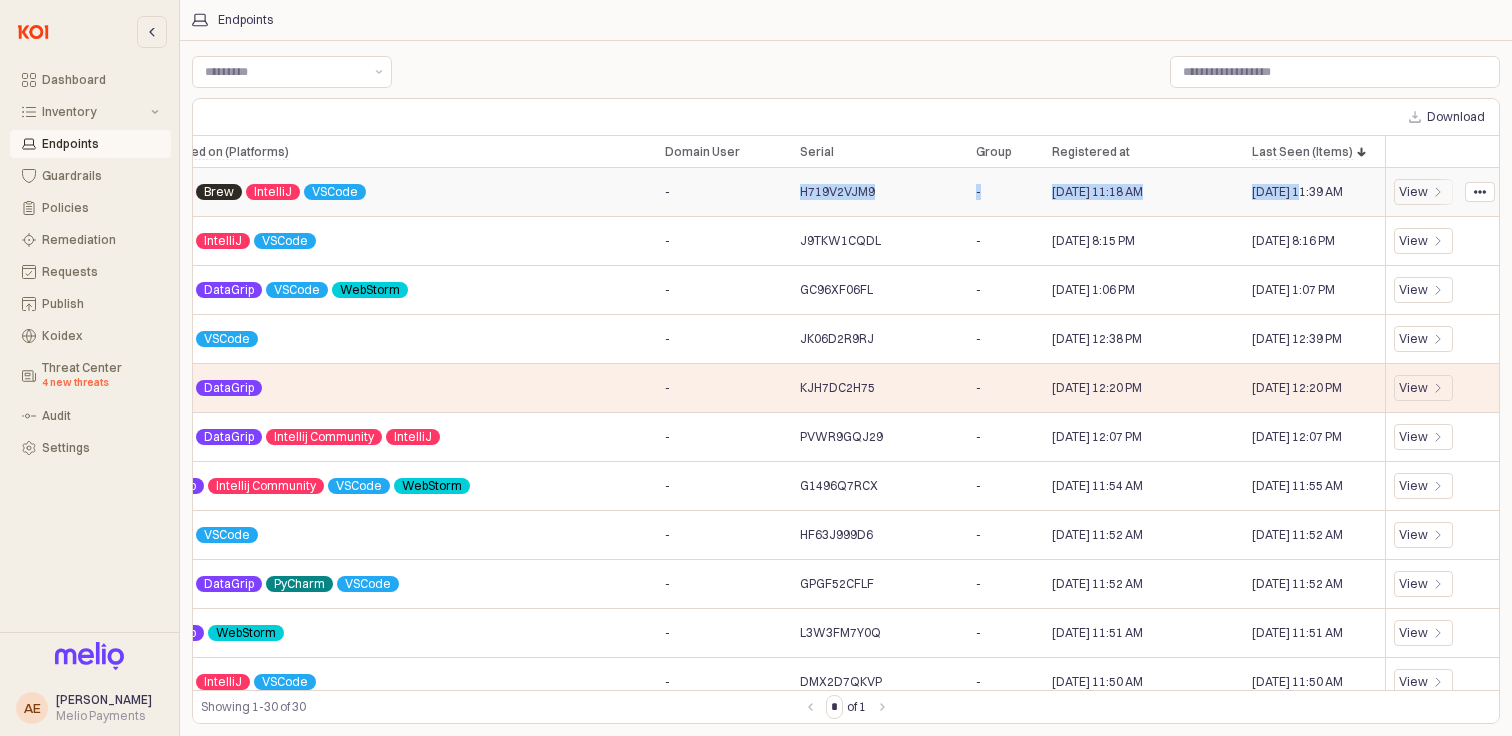 drag, startPoint x: 862, startPoint y: 191, endPoint x: 1296, endPoint y: 189, distance: 434.0046 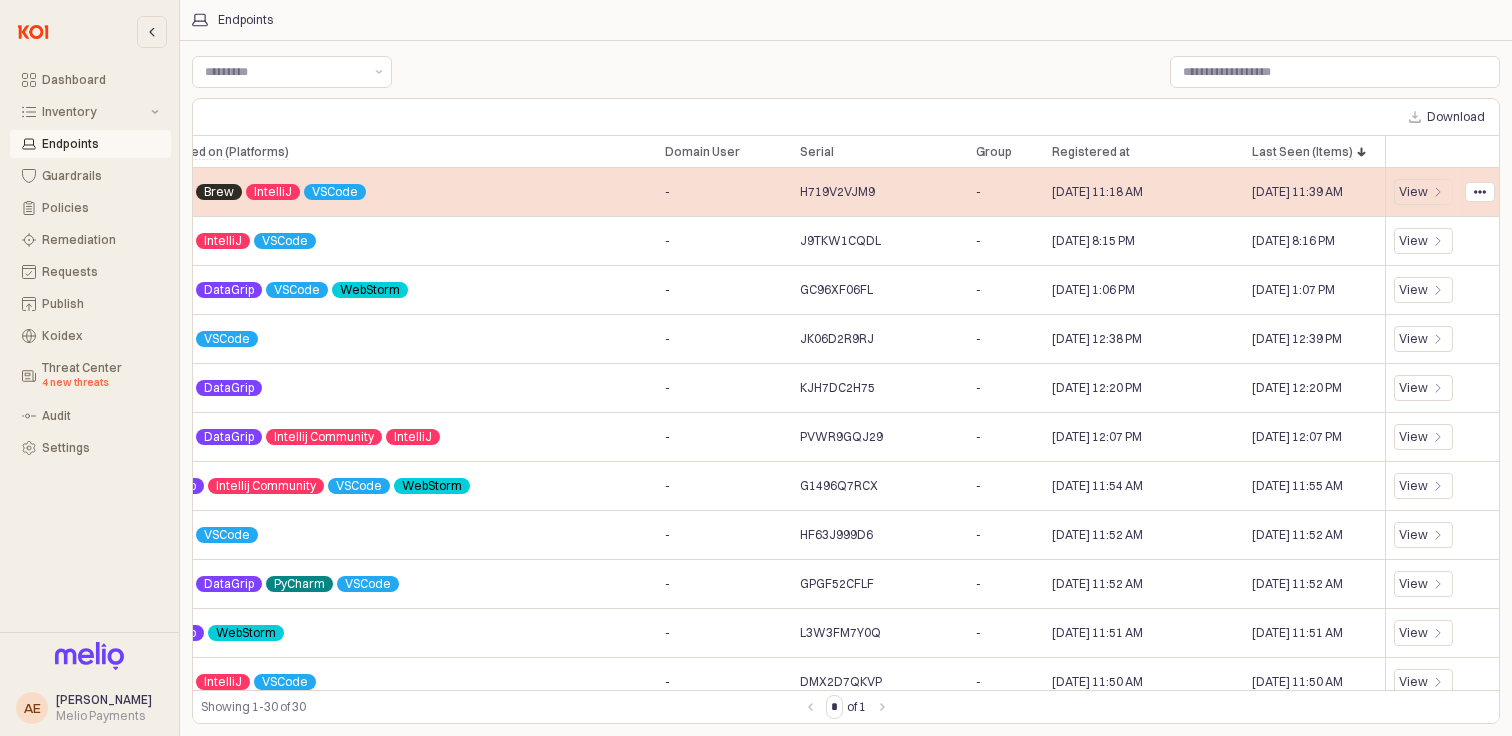 click on "Jun 24, 2025 11:39 AM" at bounding box center (1297, 192) 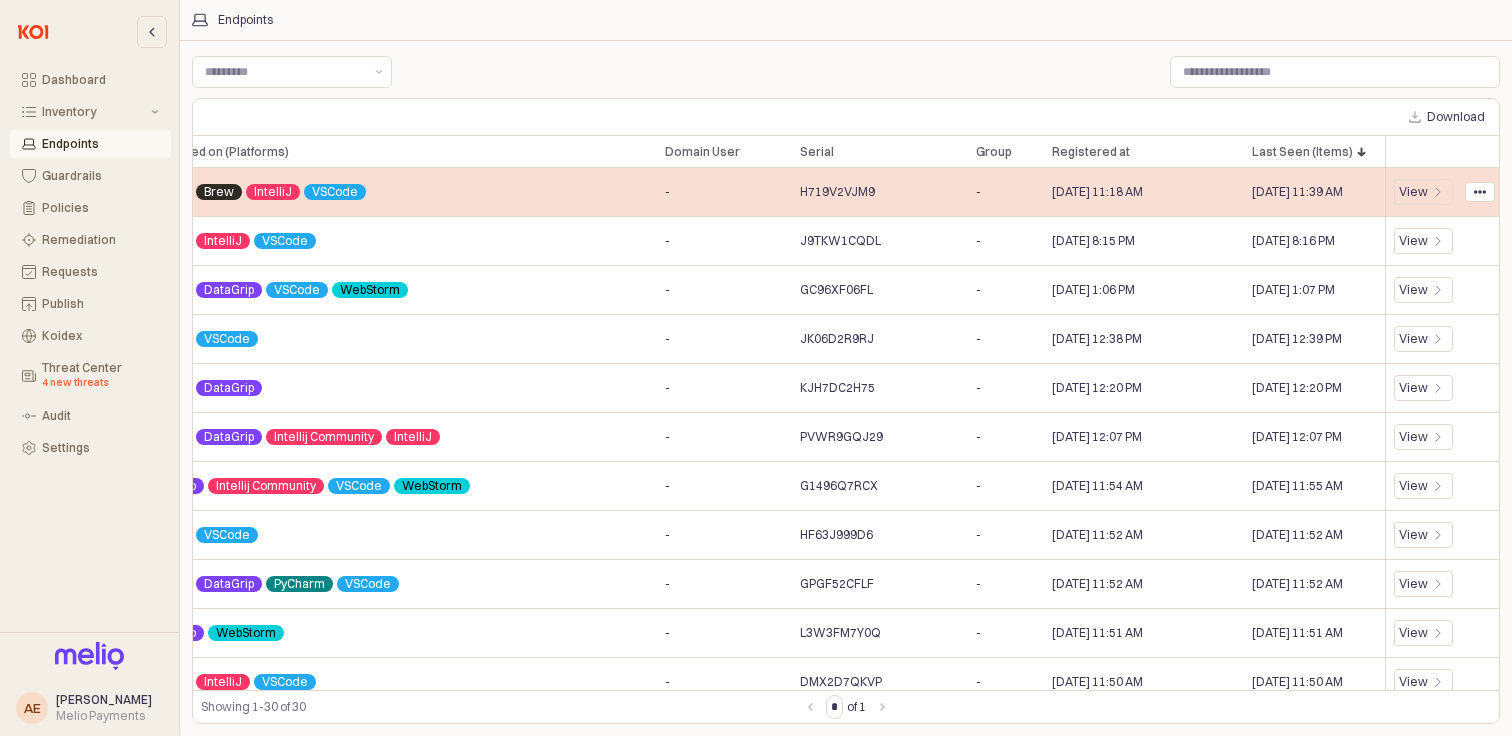 drag, startPoint x: 1265, startPoint y: 192, endPoint x: 1236, endPoint y: 196, distance: 29.274563 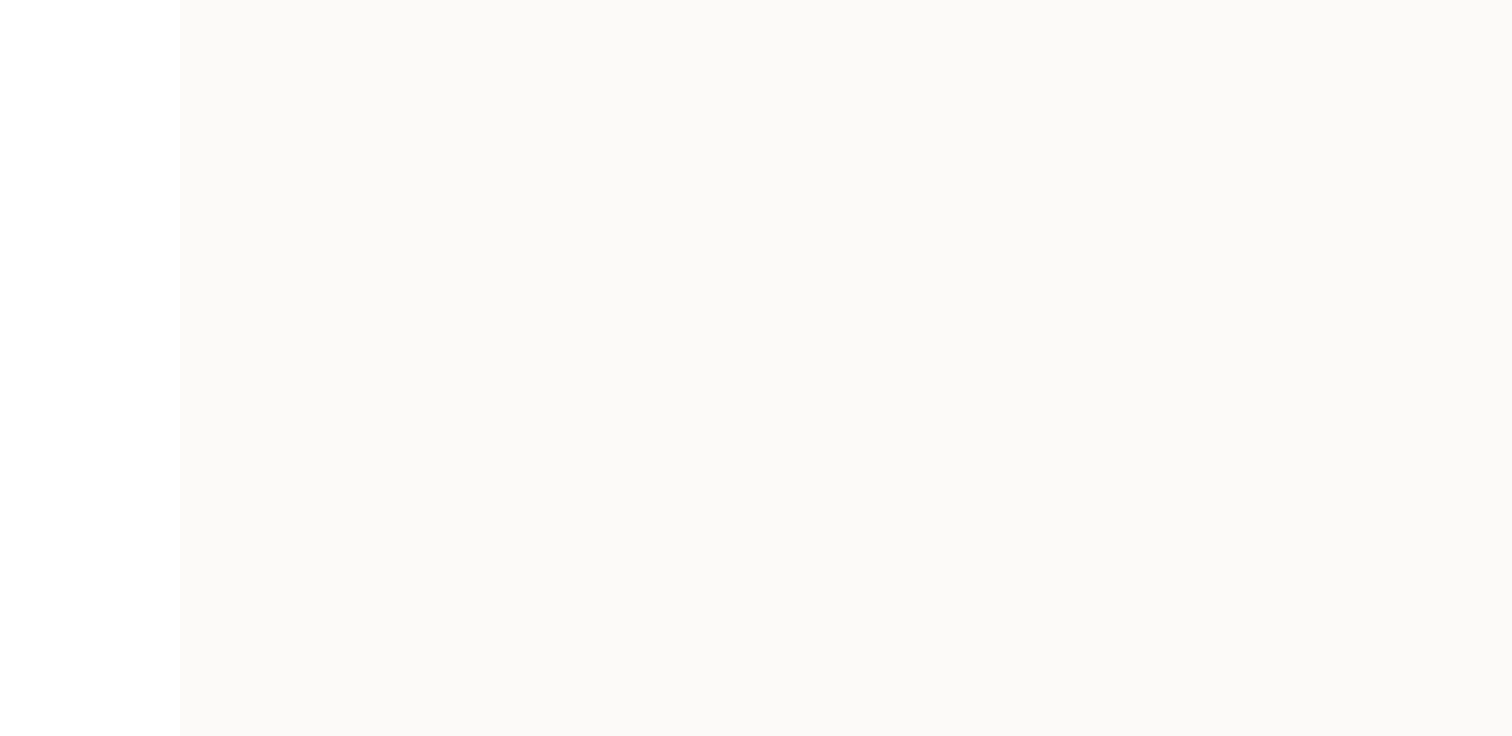 scroll, scrollTop: 0, scrollLeft: 0, axis: both 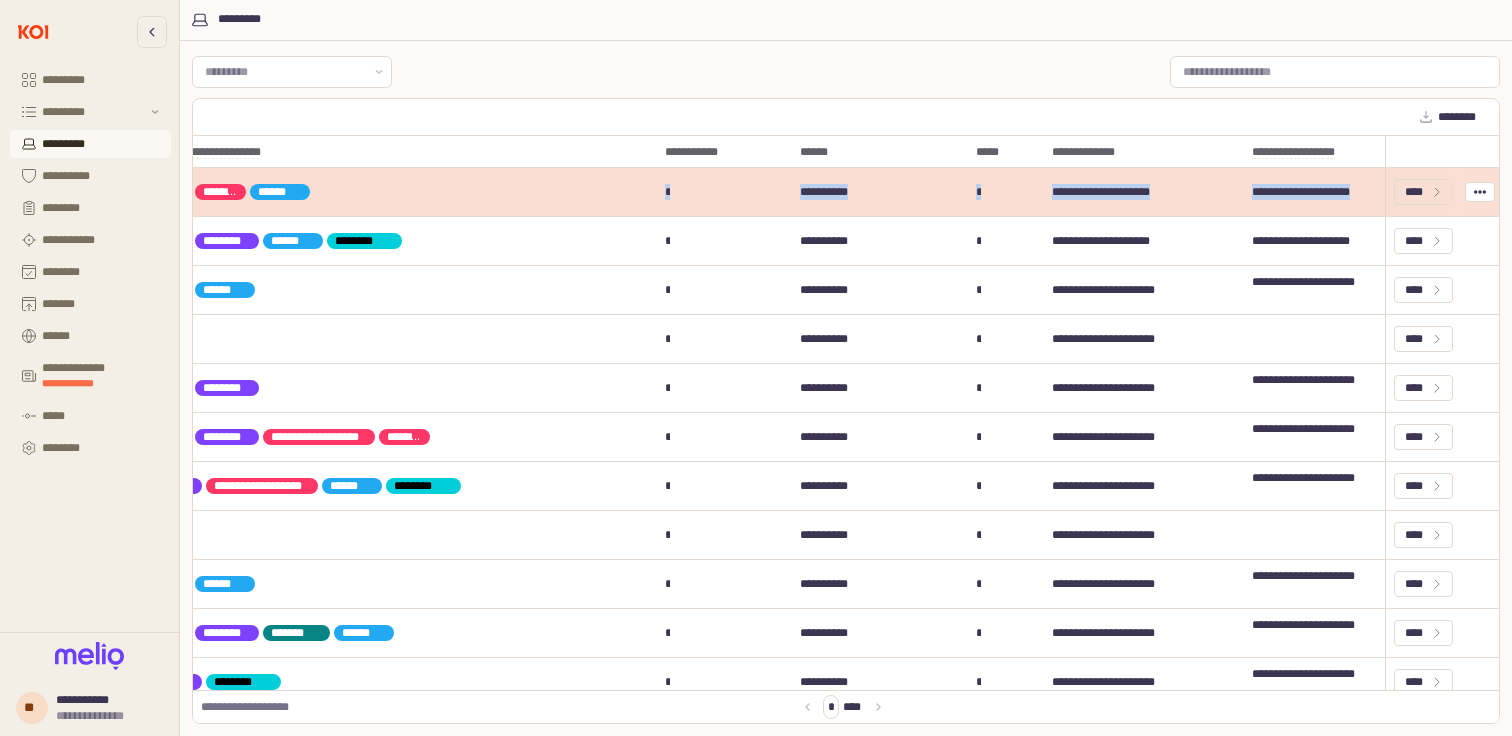 drag, startPoint x: 1091, startPoint y: 202, endPoint x: 1371, endPoint y: 188, distance: 280.3498 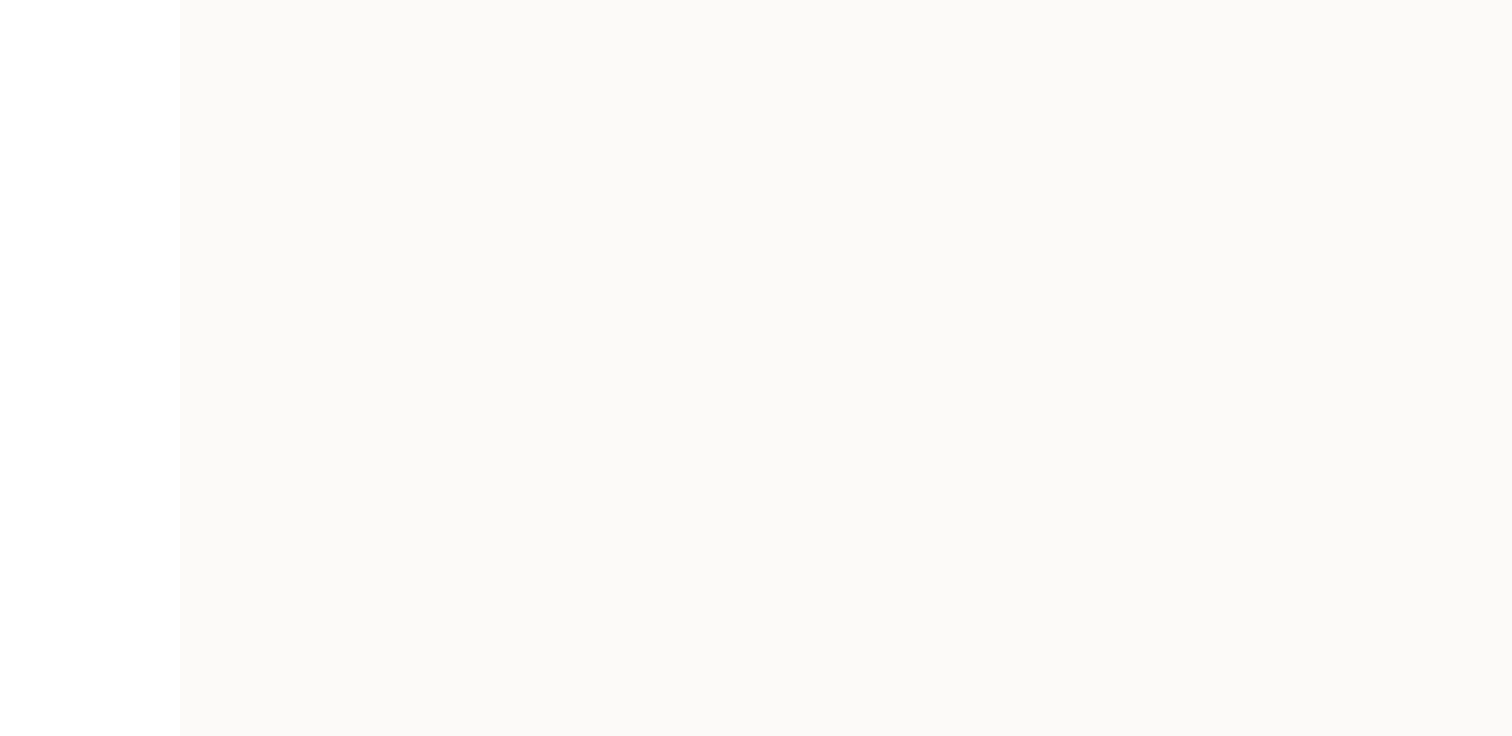 scroll, scrollTop: 0, scrollLeft: 0, axis: both 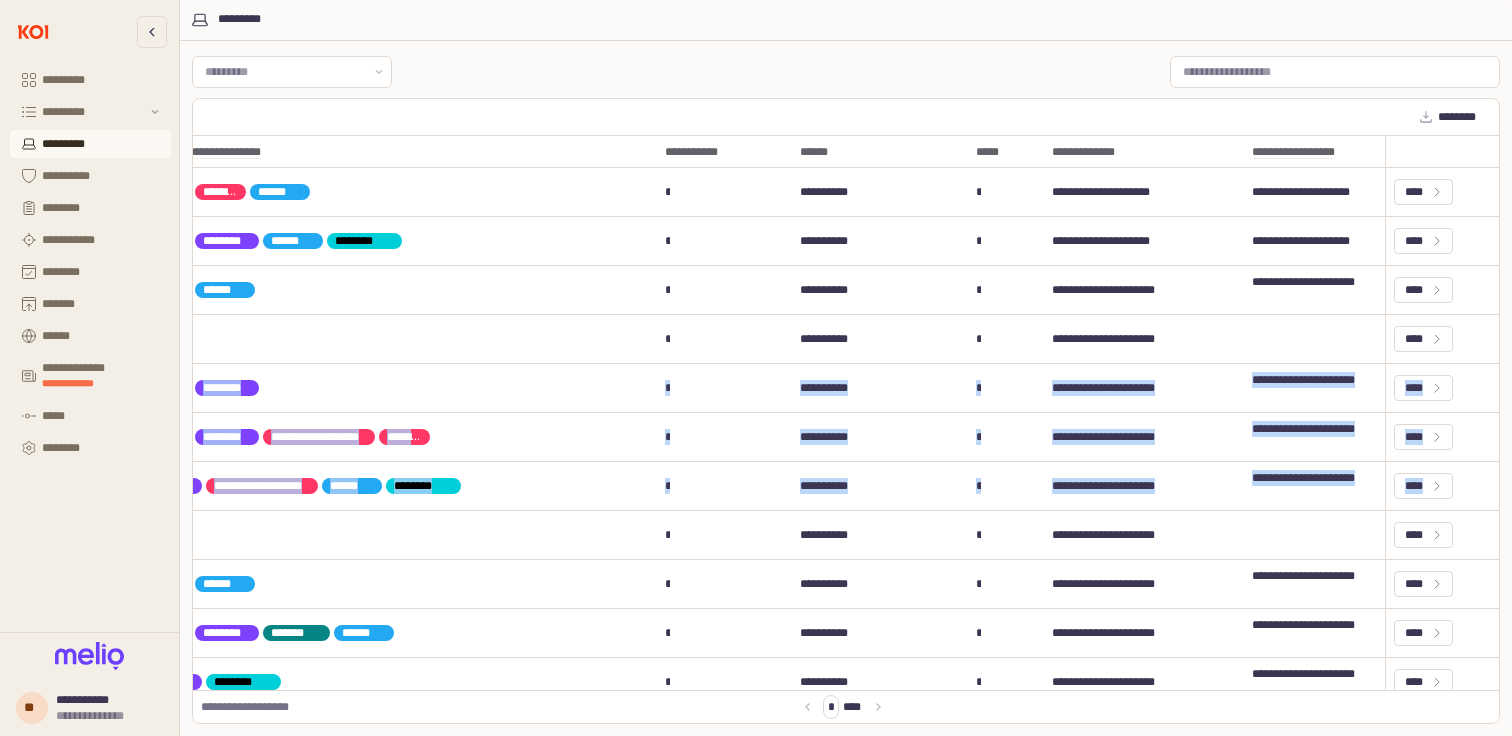 drag, startPoint x: 607, startPoint y: 511, endPoint x: 1511, endPoint y: 338, distance: 920.4048 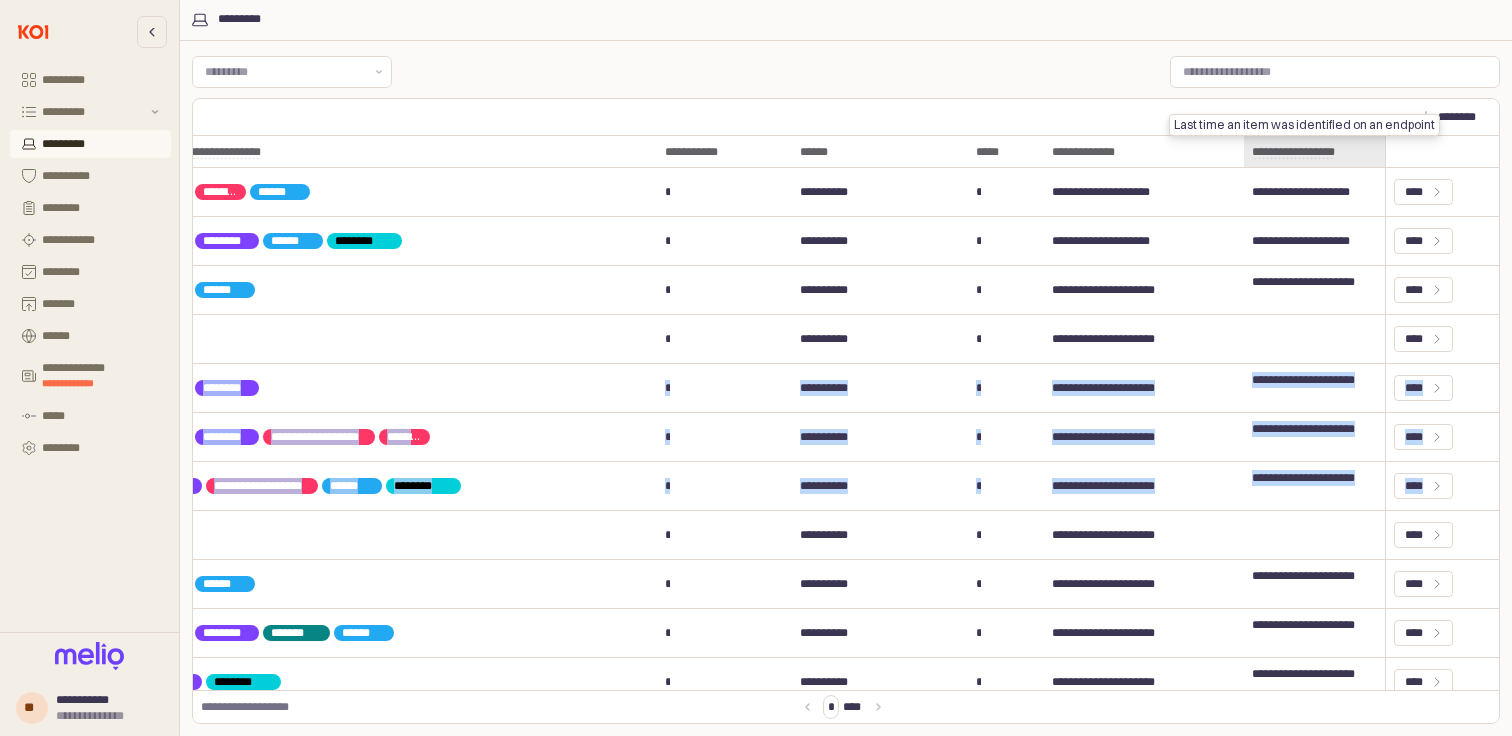 click on "**********" at bounding box center (1314, 152) 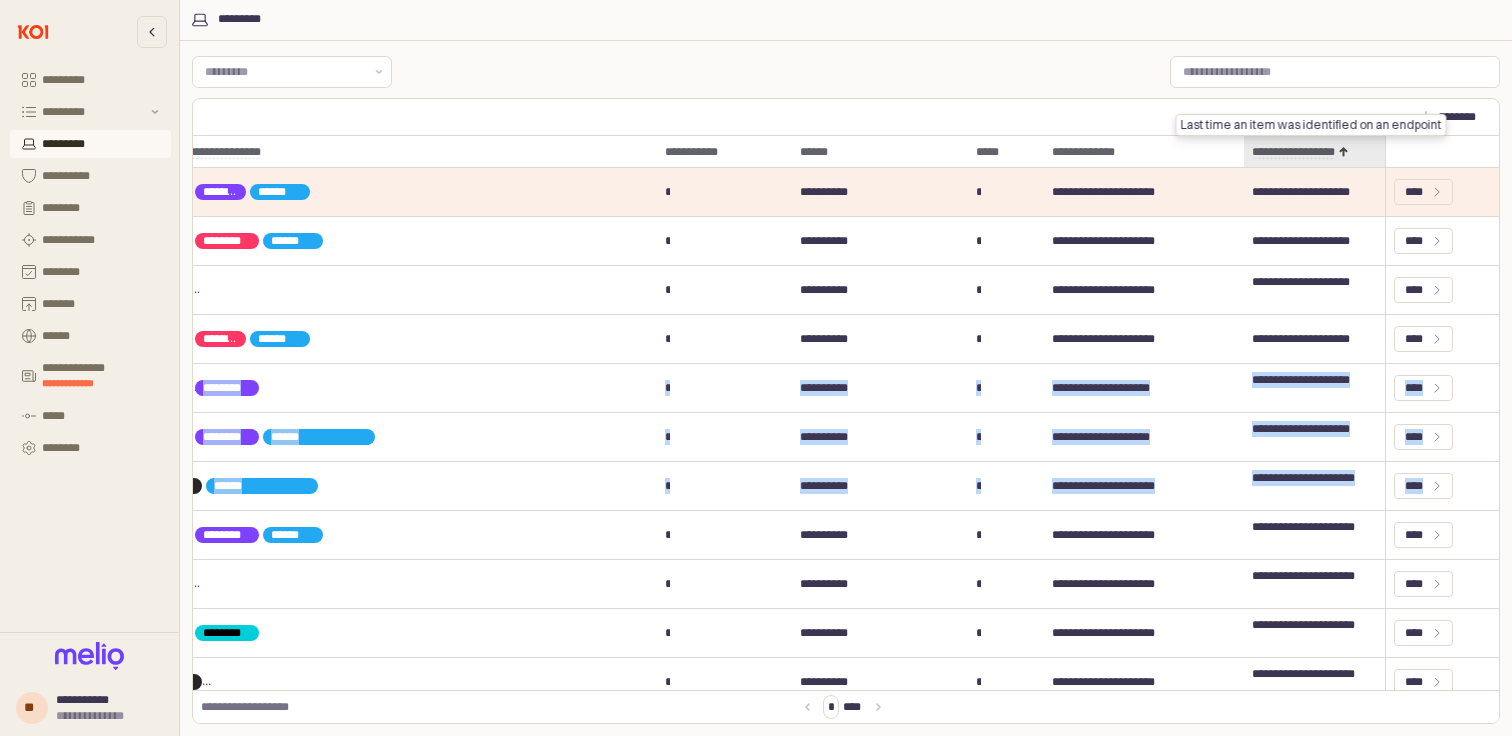 click on "**********" at bounding box center (1314, 152) 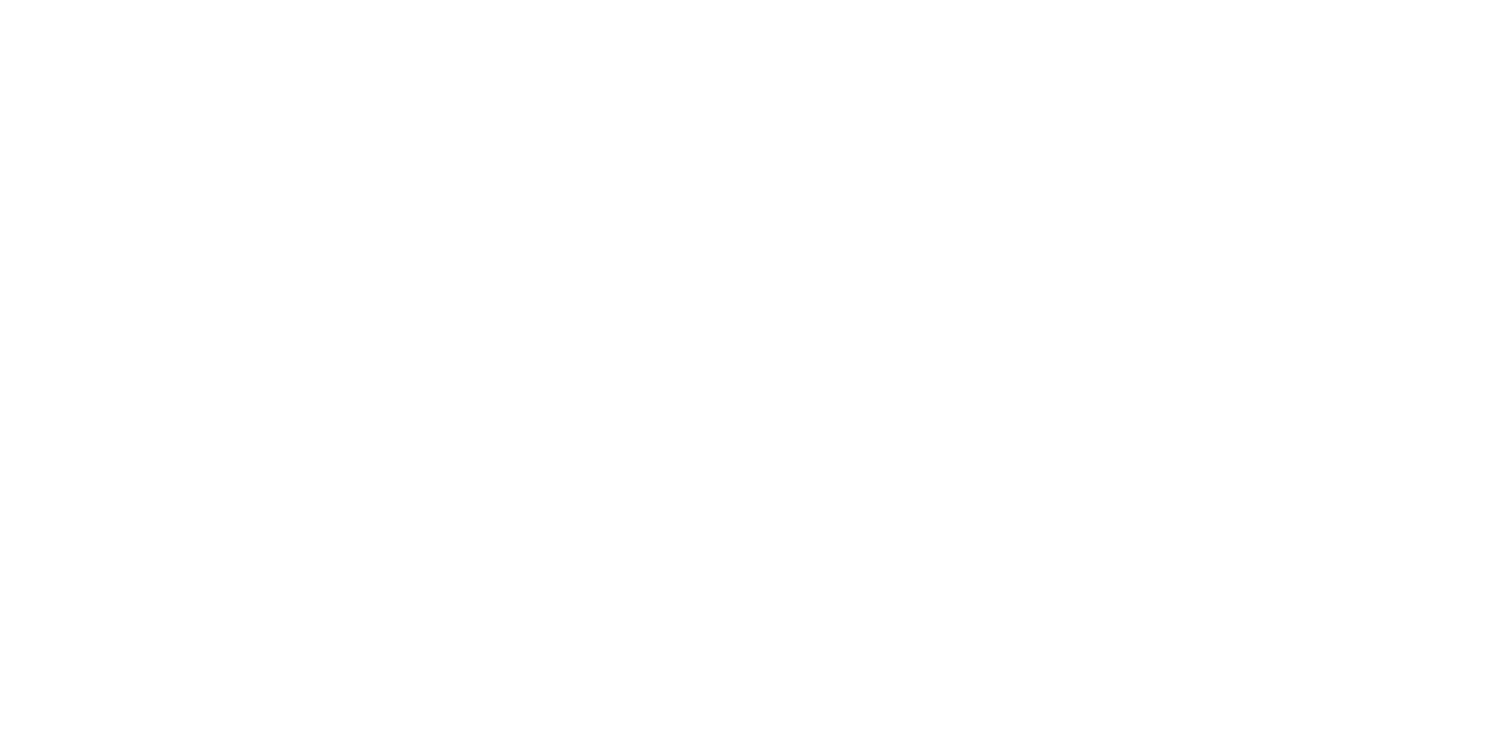 scroll, scrollTop: 0, scrollLeft: 0, axis: both 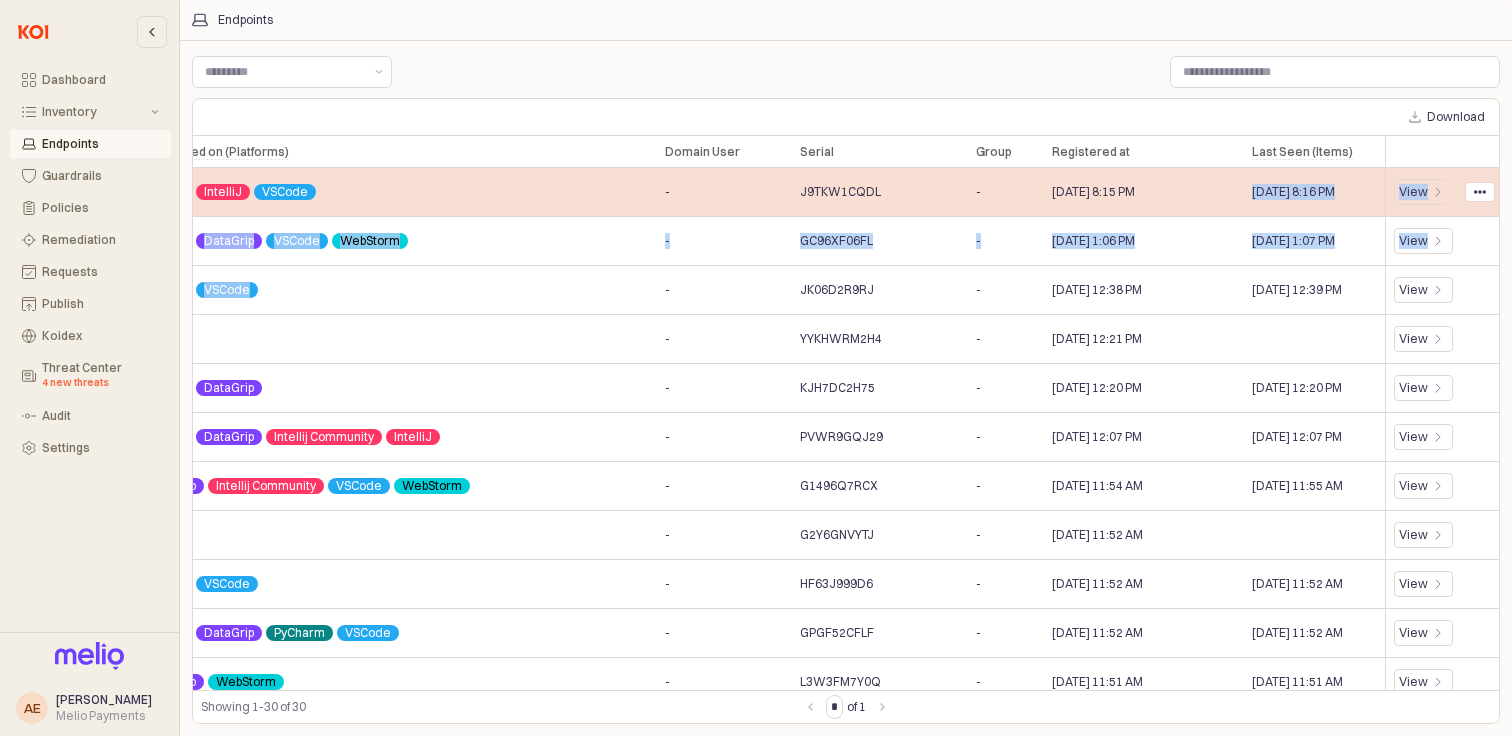 drag, startPoint x: 1091, startPoint y: 278, endPoint x: 1327, endPoint y: 183, distance: 254.40323 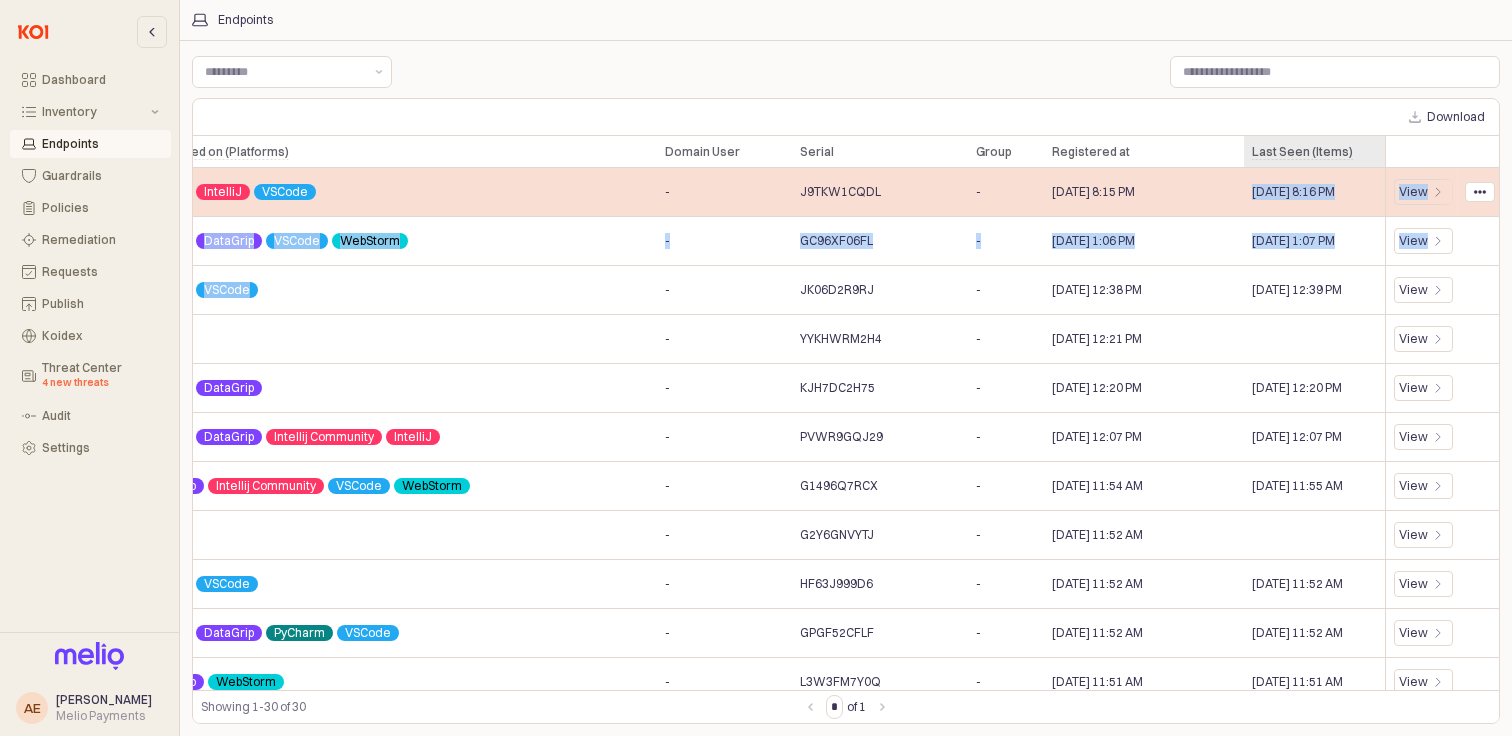 click on "Last Seen (Items) Last Seen (Items)" at bounding box center [1314, 152] 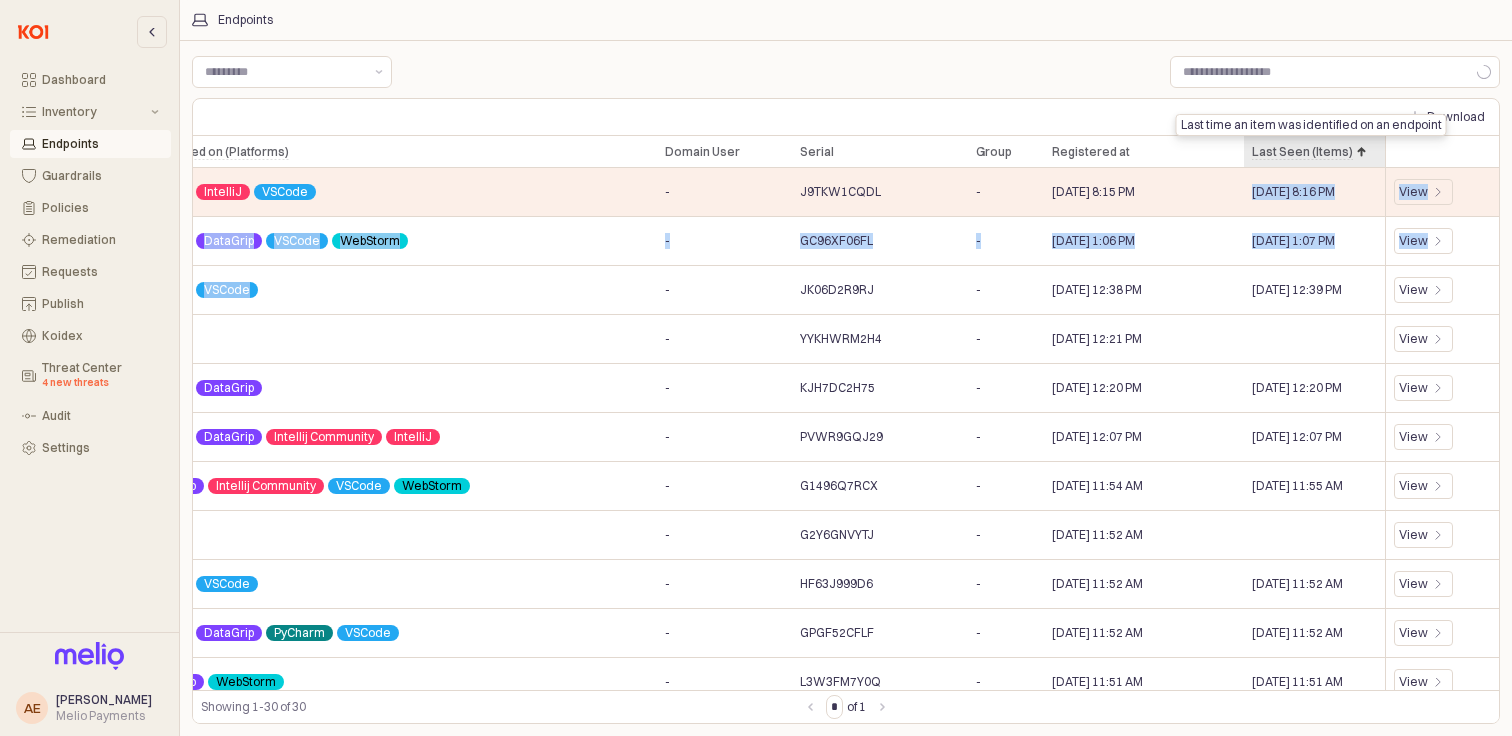 click on "Last Seen (Items) Last Seen (Items)" at bounding box center (1314, 152) 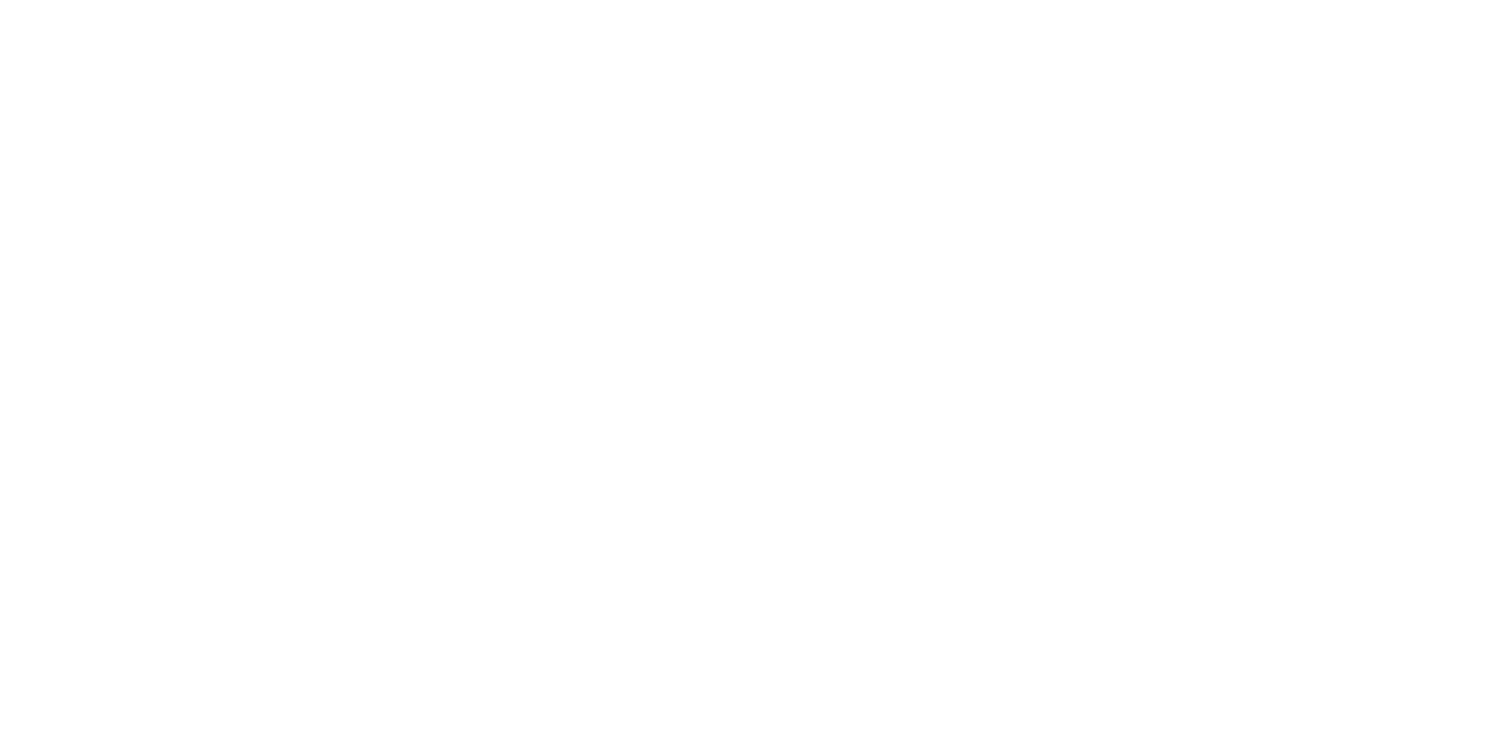 scroll, scrollTop: 0, scrollLeft: 0, axis: both 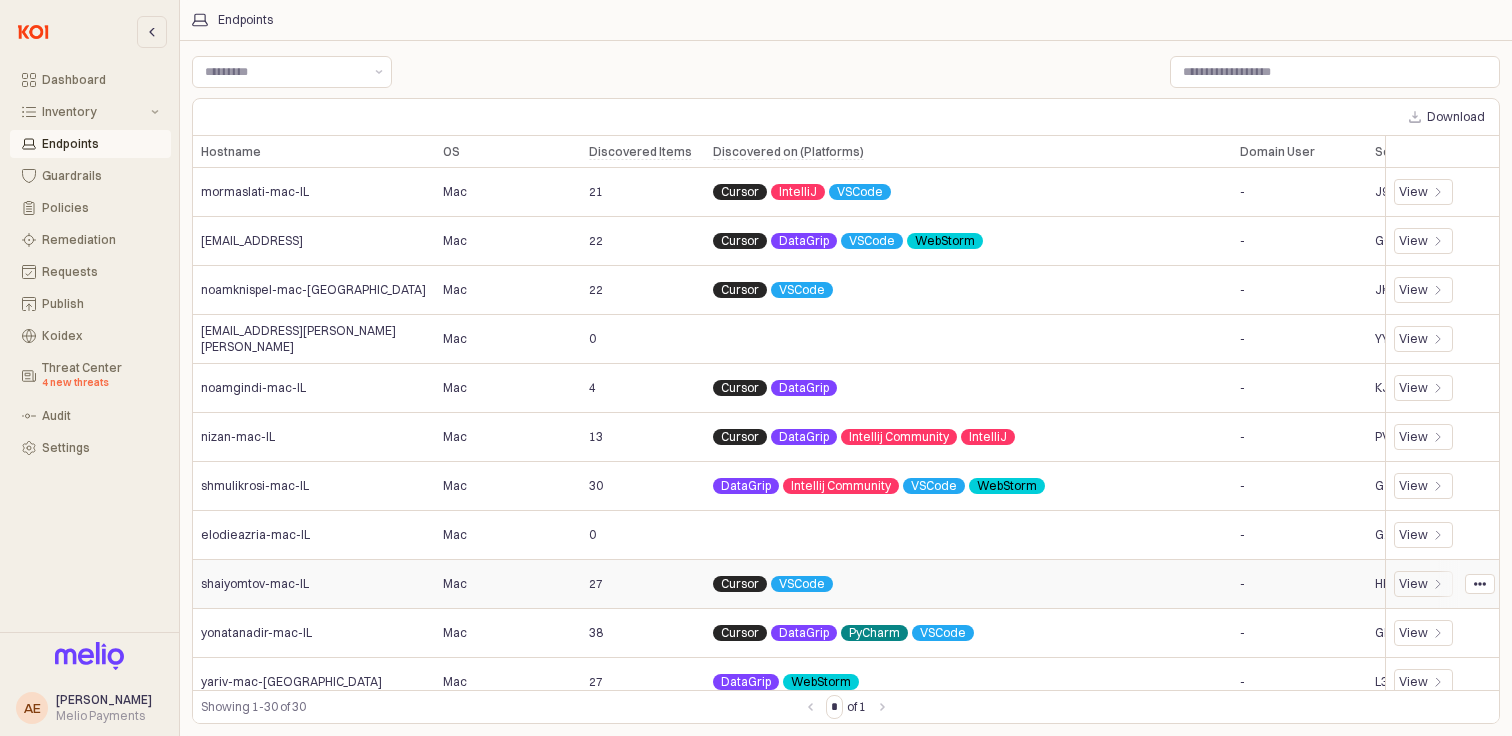 drag, startPoint x: 897, startPoint y: 533, endPoint x: 1214, endPoint y: 566, distance: 318.71304 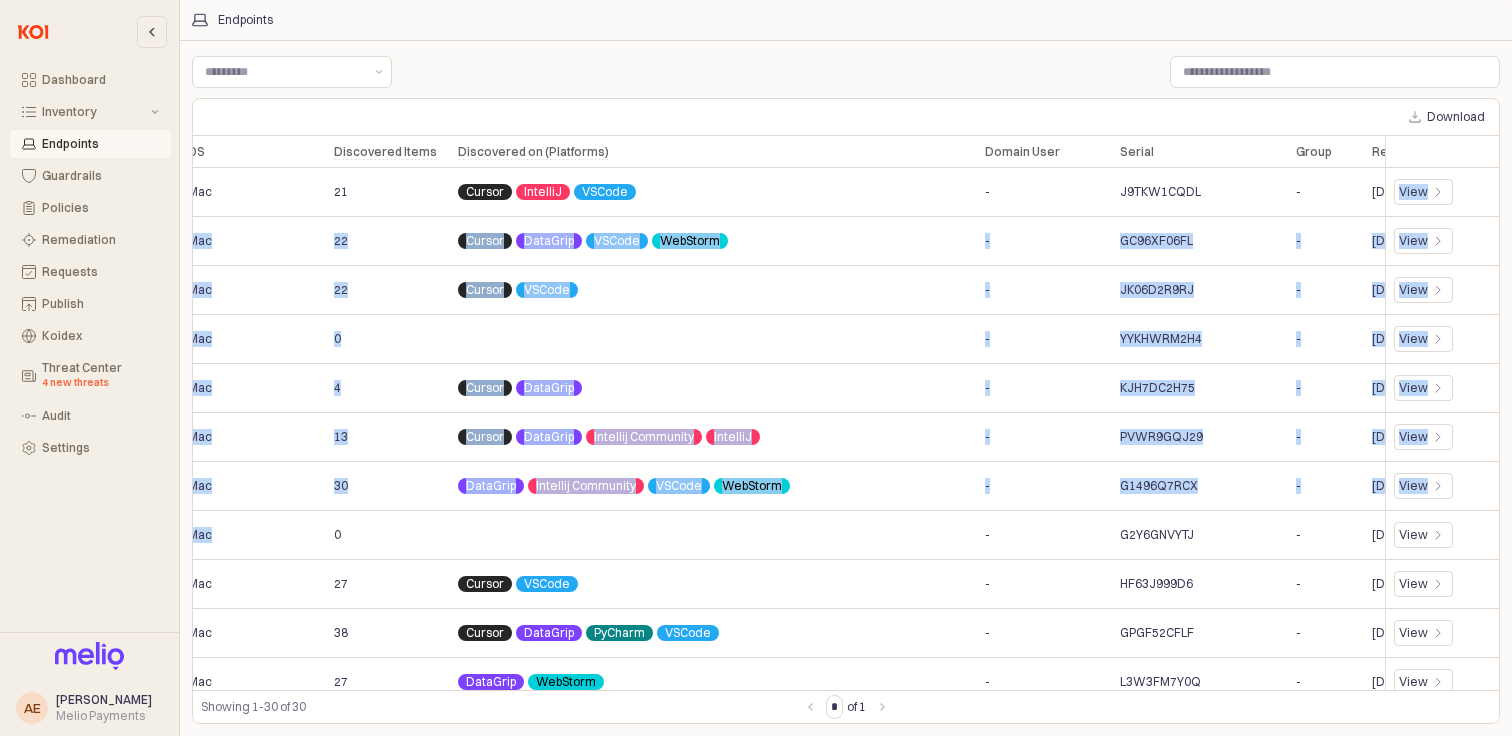 scroll, scrollTop: 0, scrollLeft: 575, axis: horizontal 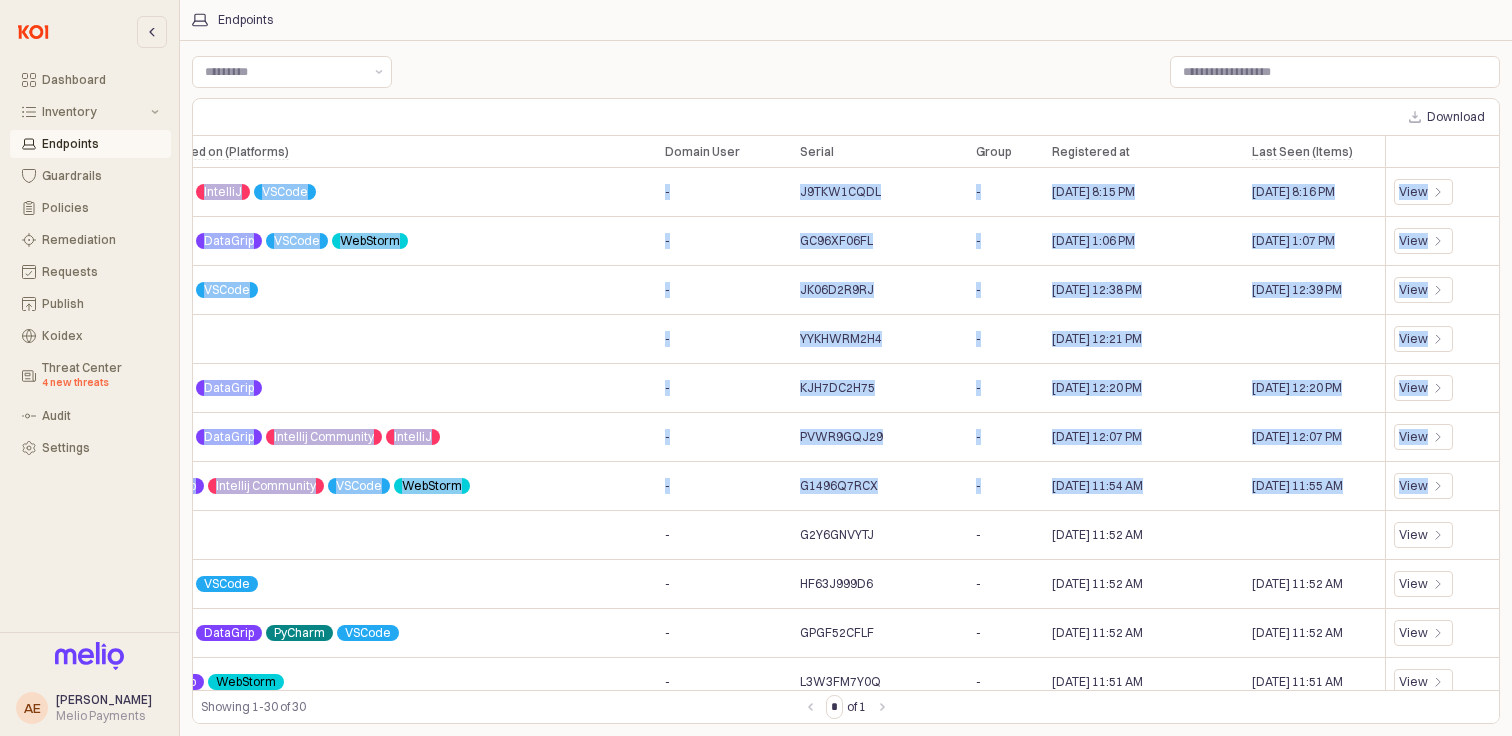 drag, startPoint x: 445, startPoint y: 540, endPoint x: 1468, endPoint y: 157, distance: 1092.3452 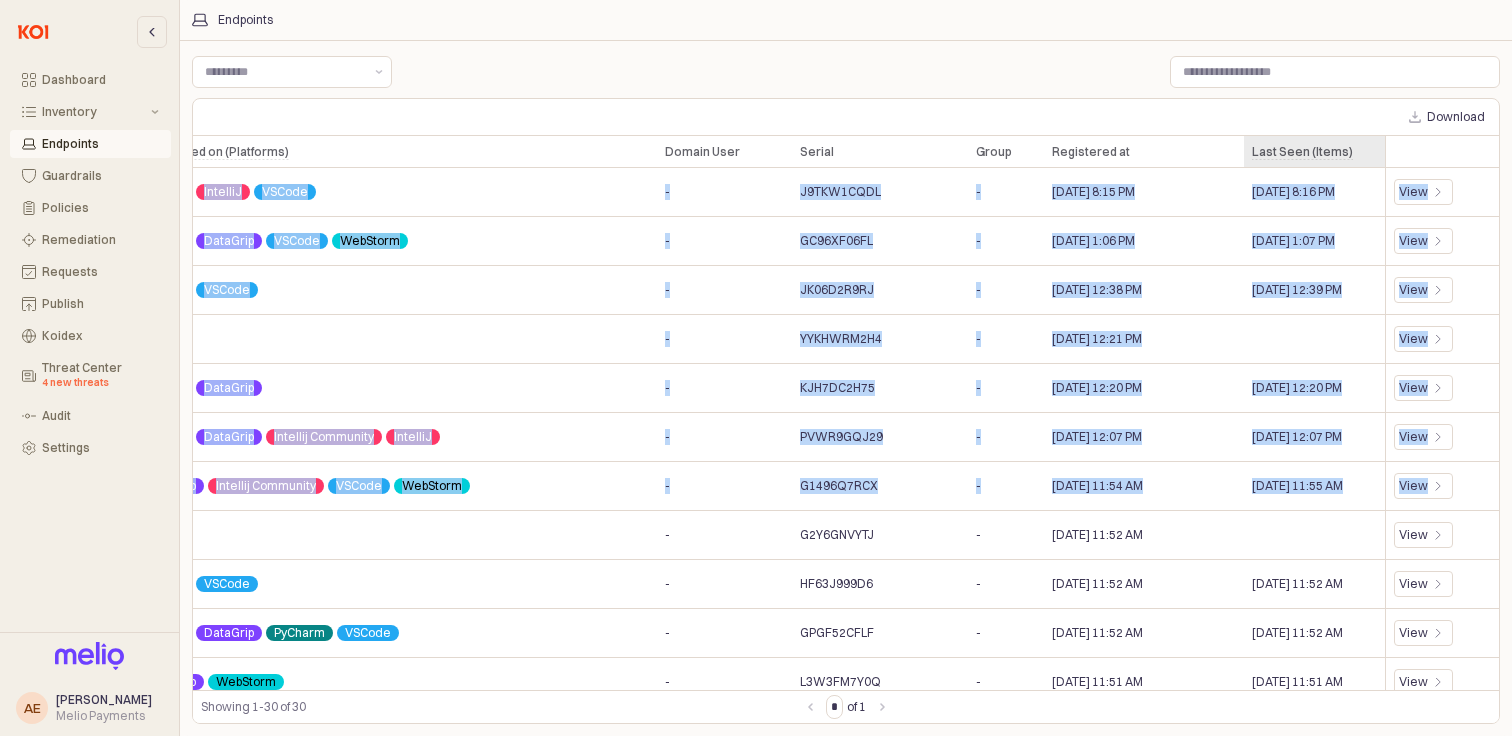 click on "Last Seen (Items) Last Seen (Items)" at bounding box center [1314, 152] 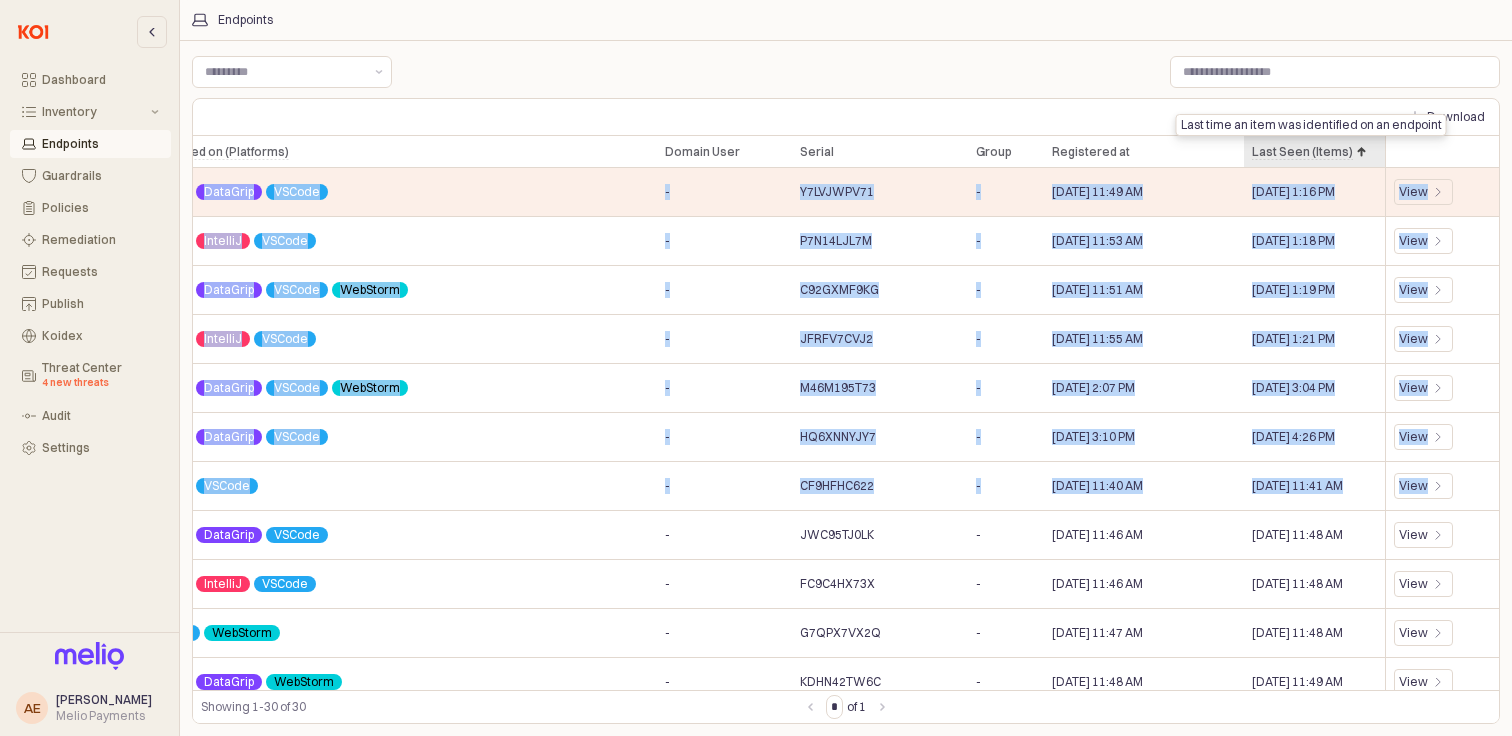 click on "Last Seen (Items) Last Seen (Items)" at bounding box center (1314, 152) 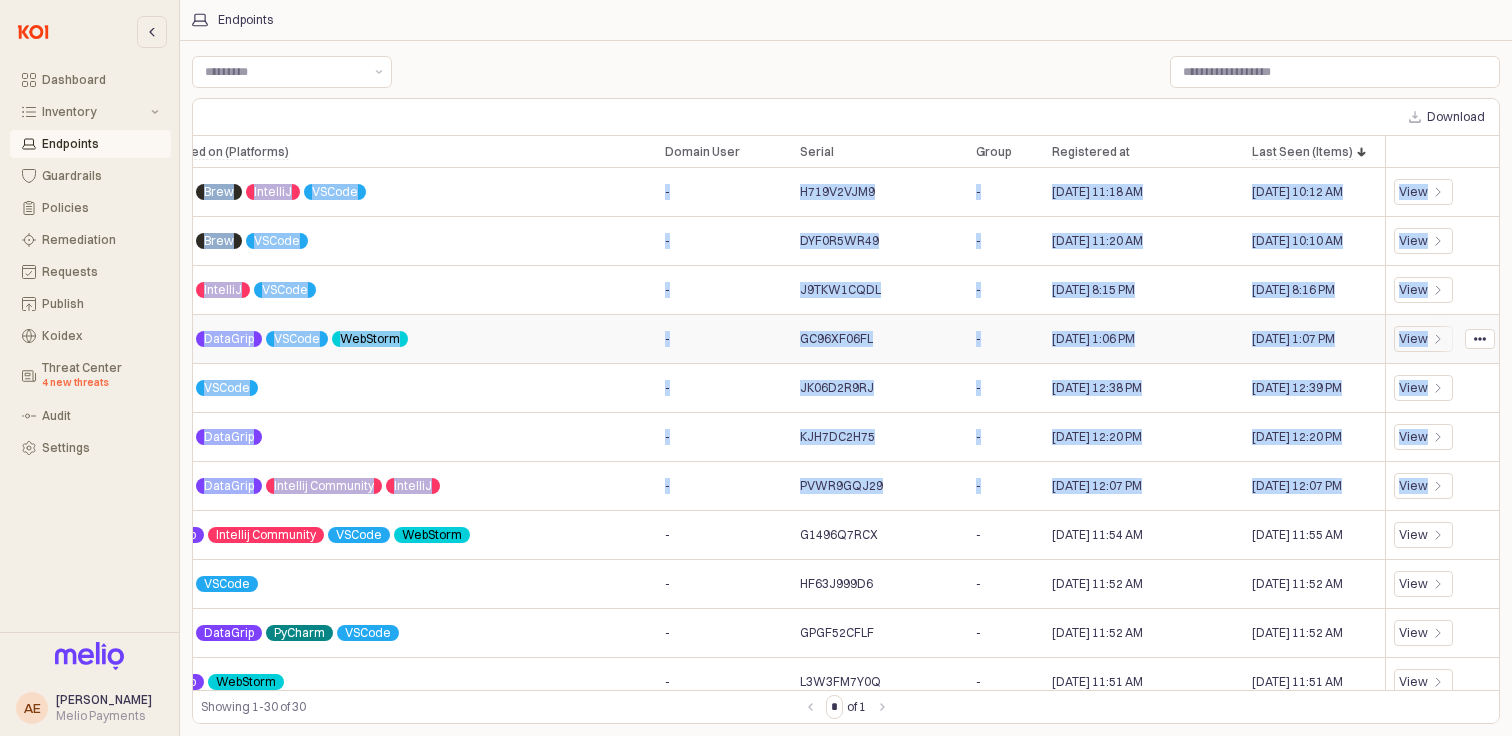 click on "[DATE] 1:06 PM" at bounding box center (1144, 339) 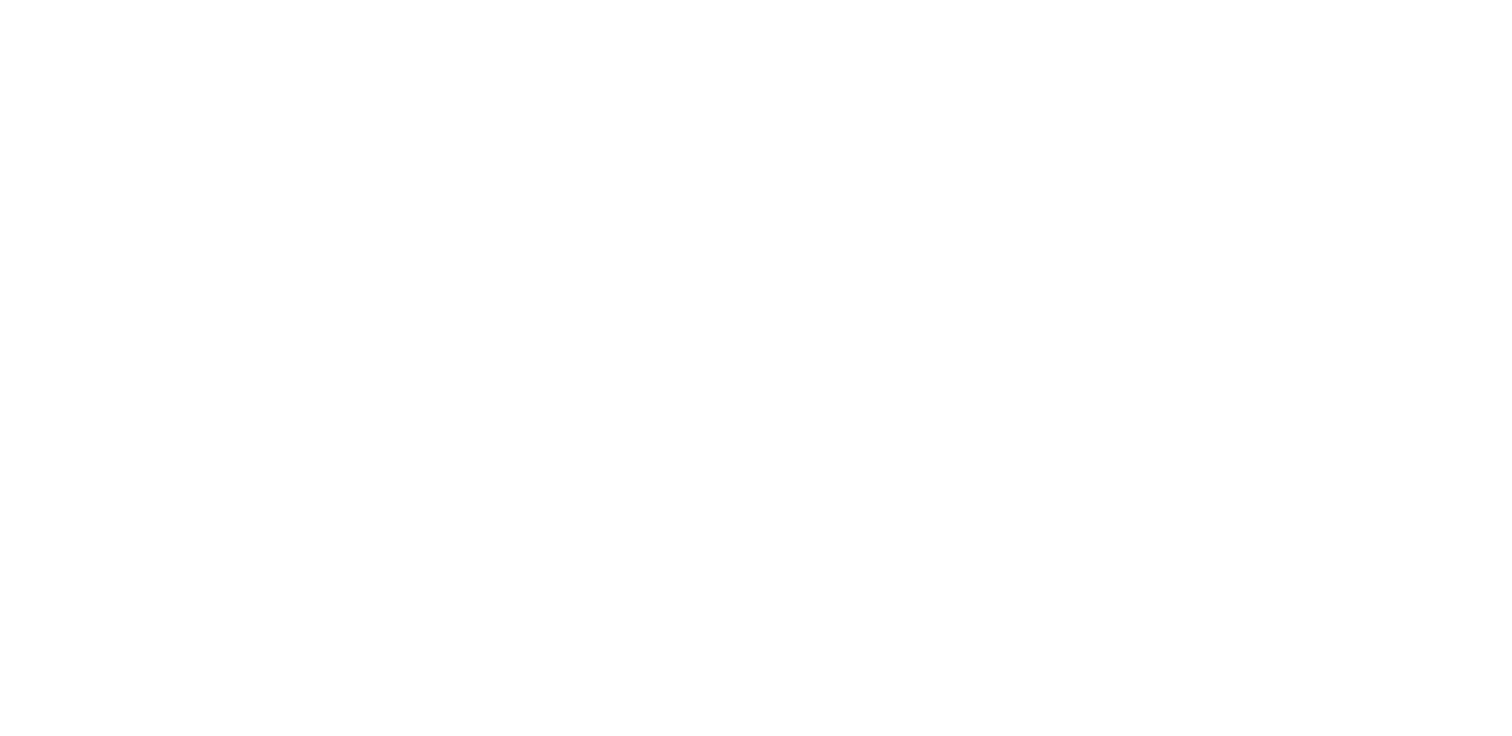 scroll, scrollTop: 0, scrollLeft: 0, axis: both 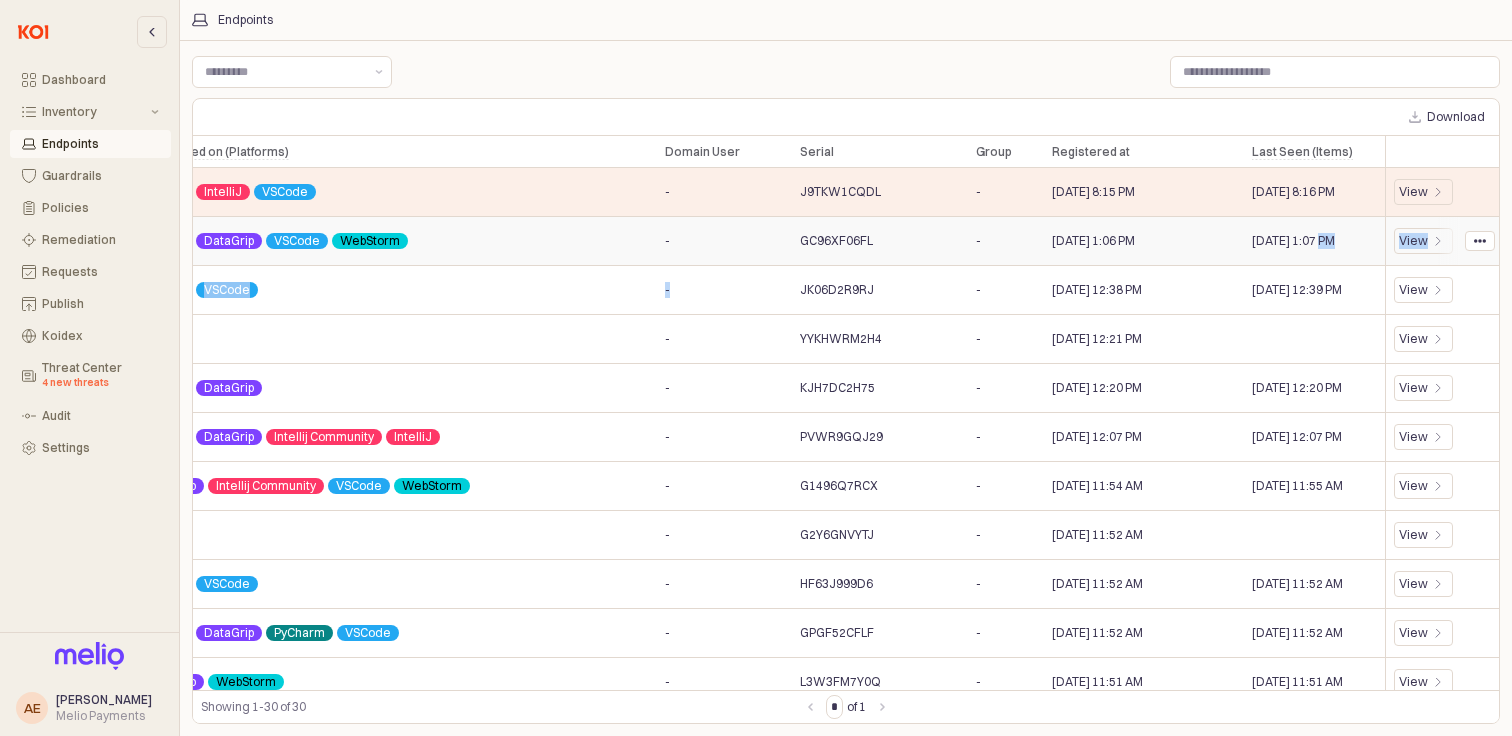 drag, startPoint x: 0, startPoint y: 0, endPoint x: 1324, endPoint y: 242, distance: 1345.9346 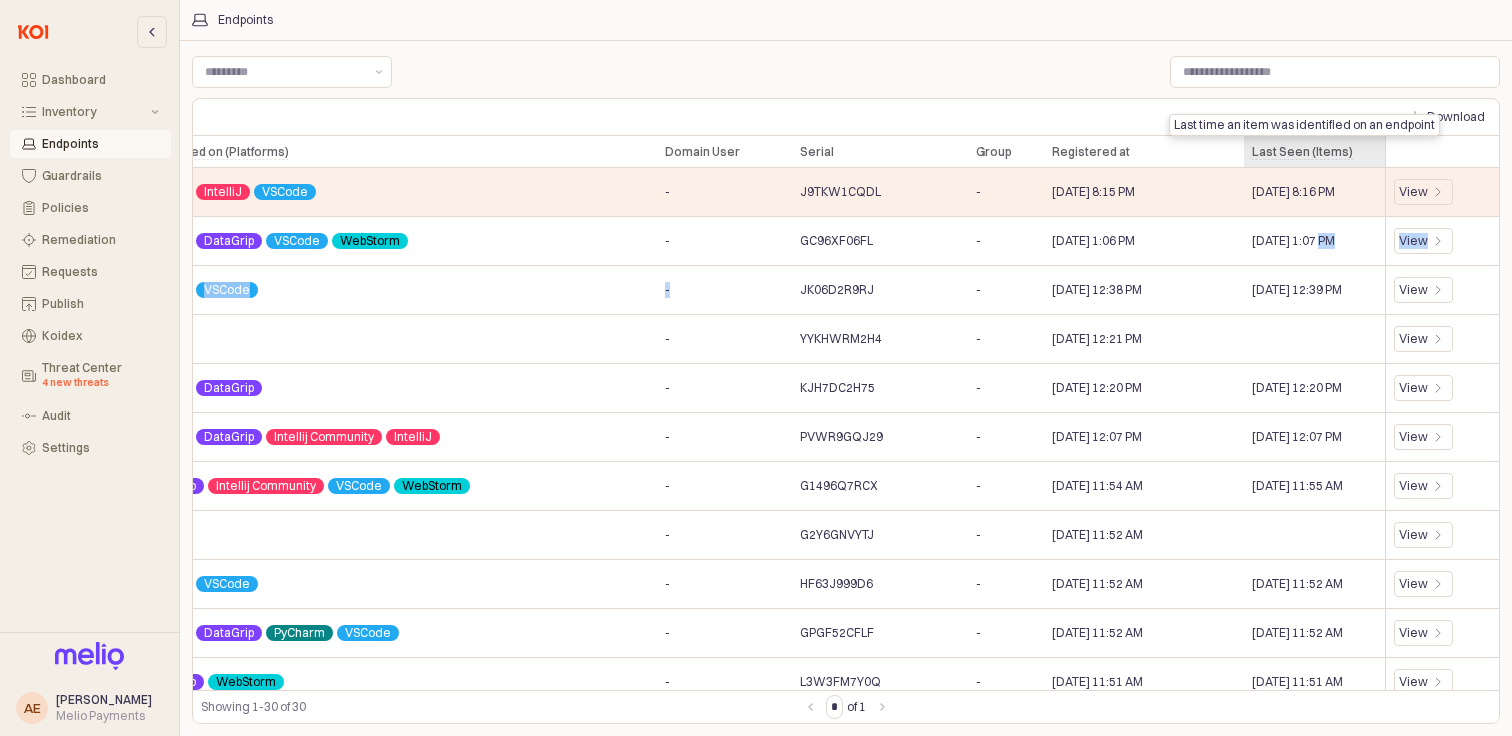 click on "Last Seen (Items) Last Seen (Items)" at bounding box center (1314, 152) 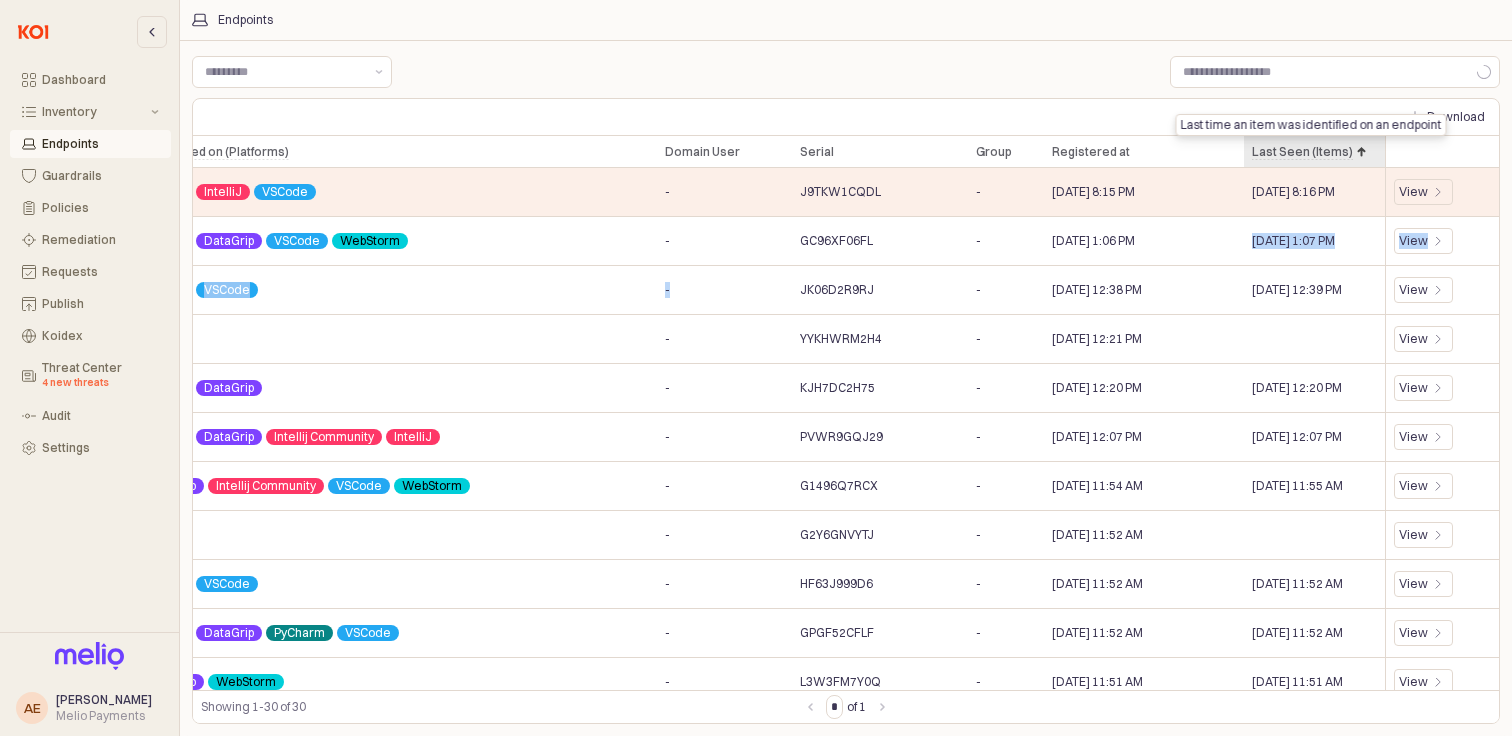 click on "Last Seen (Items) Last Seen (Items)" at bounding box center (1314, 152) 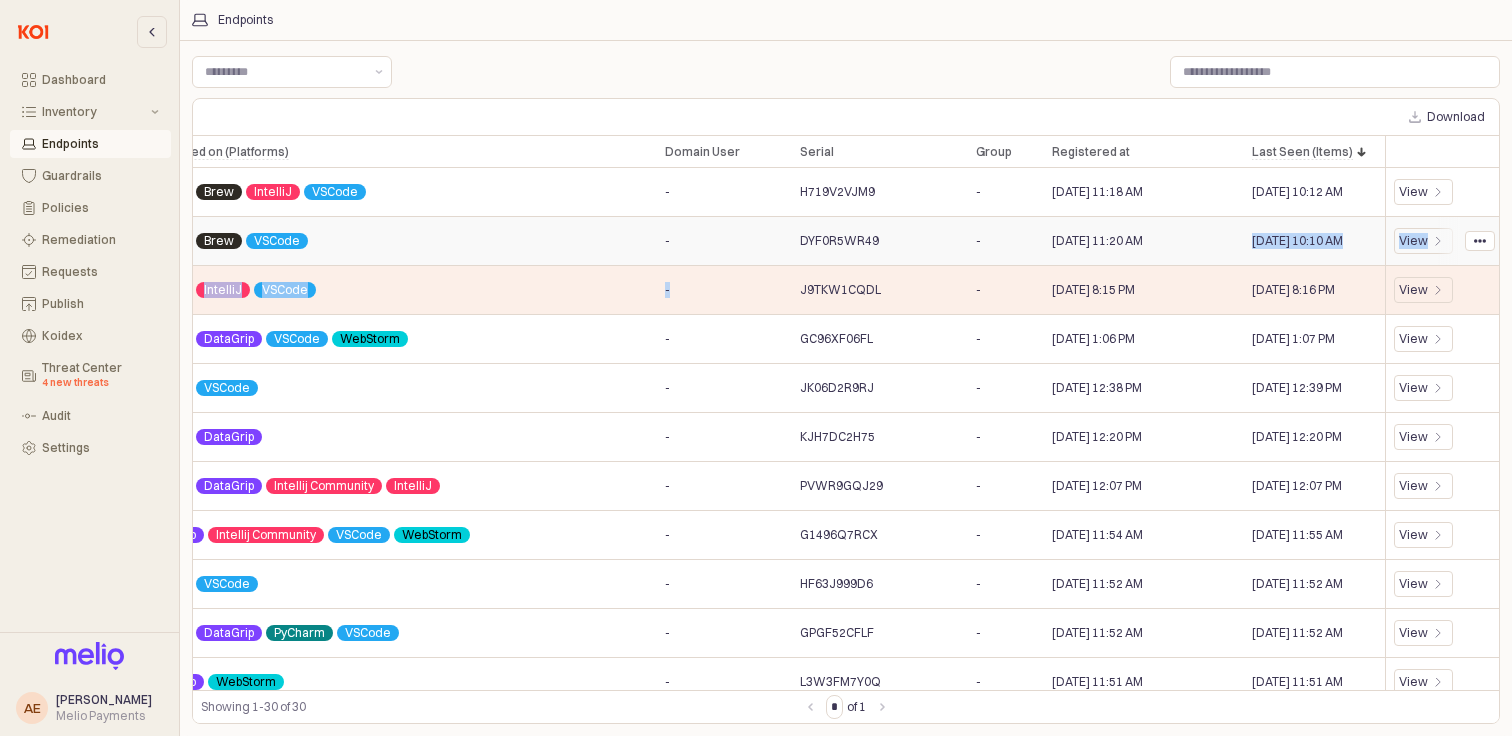 click on "[DATE] 10:10 AM" at bounding box center [1314, 241] 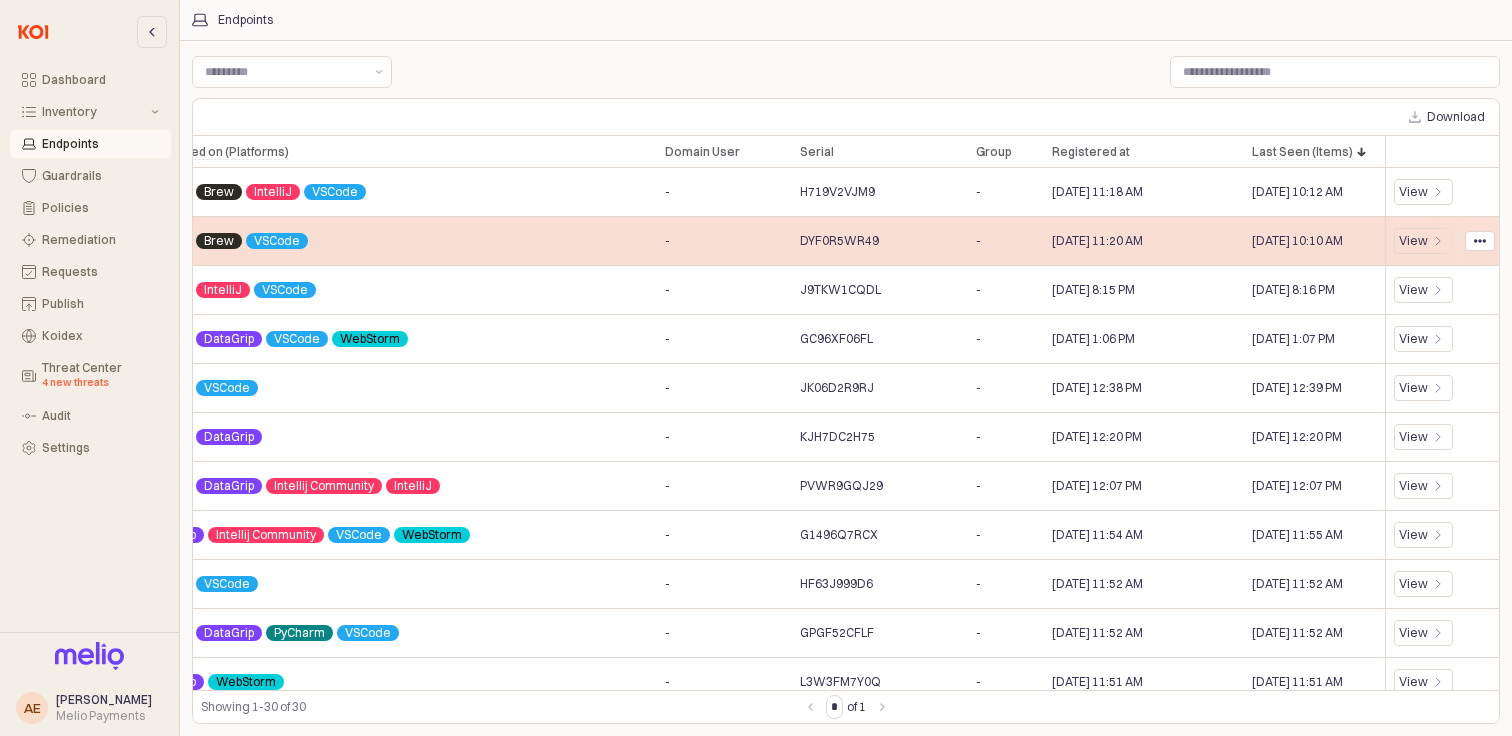 drag, startPoint x: 1374, startPoint y: 249, endPoint x: 1157, endPoint y: 225, distance: 218.32315 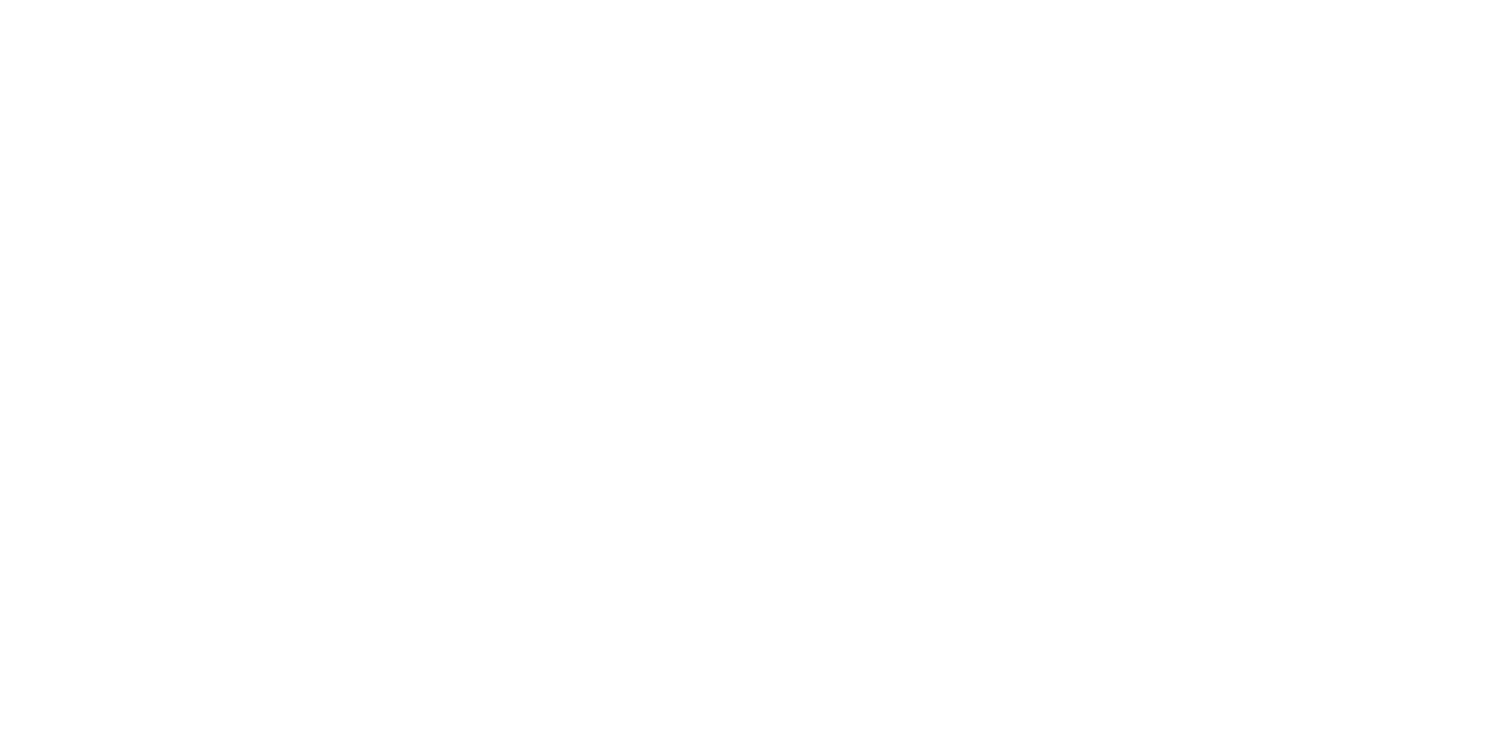 scroll, scrollTop: 0, scrollLeft: 0, axis: both 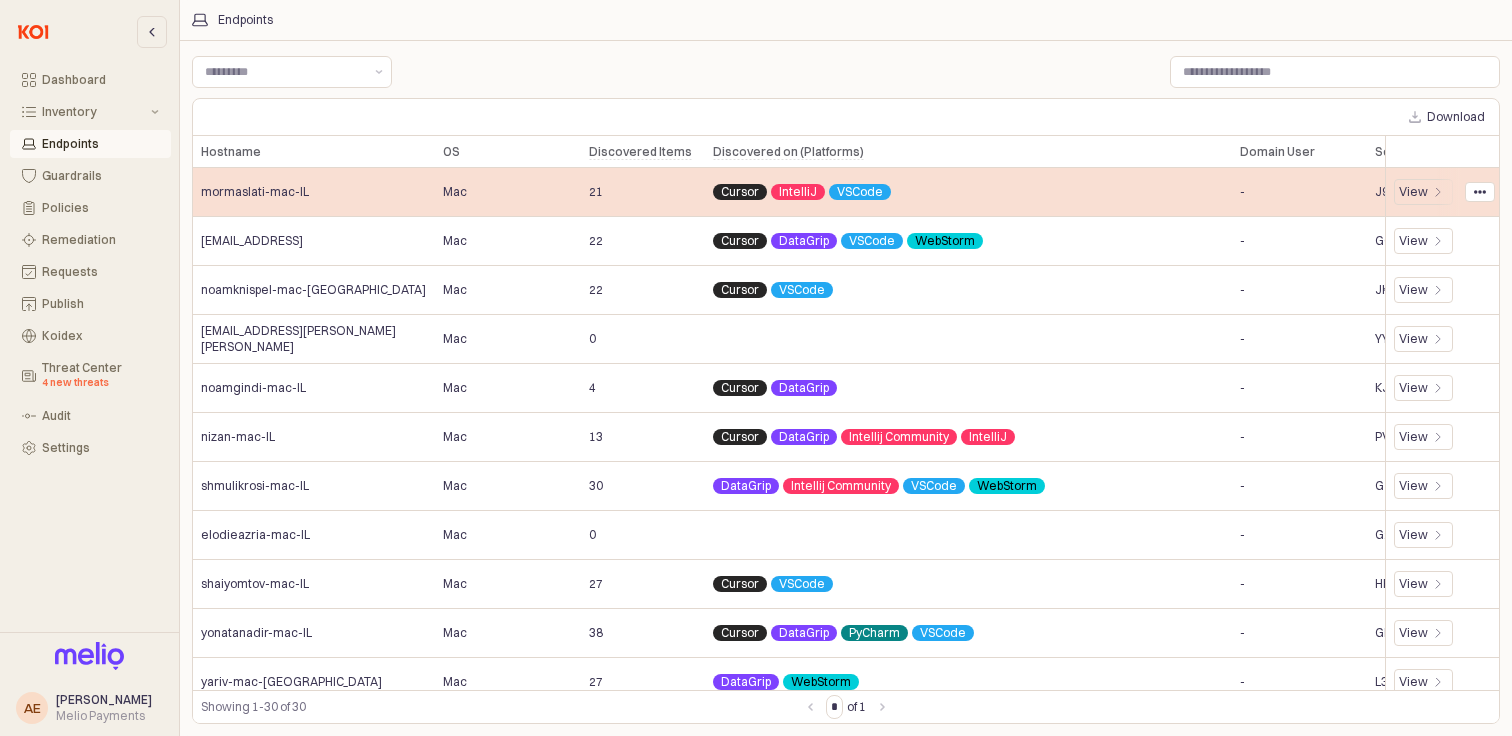 click on "Mac" at bounding box center [508, 192] 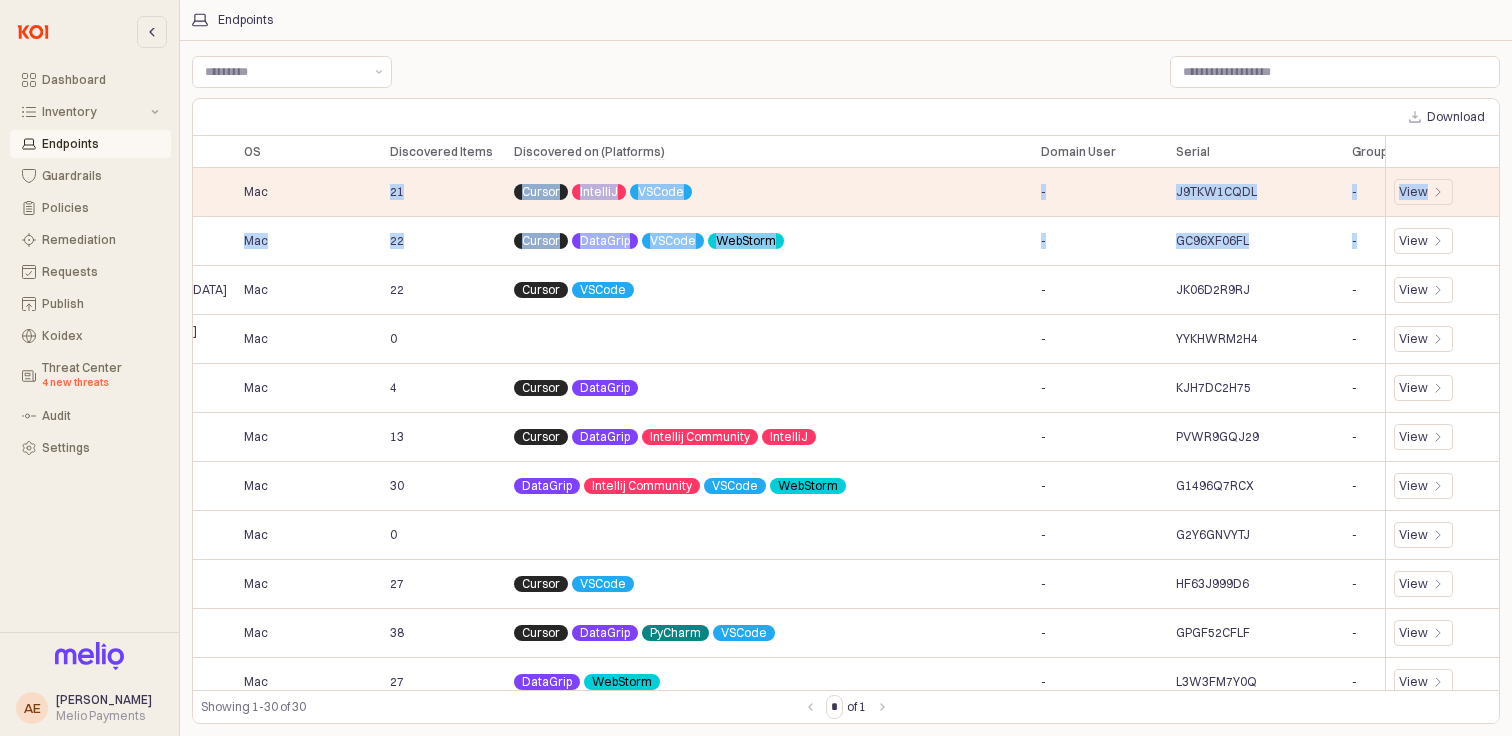 scroll, scrollTop: 0, scrollLeft: 575, axis: horizontal 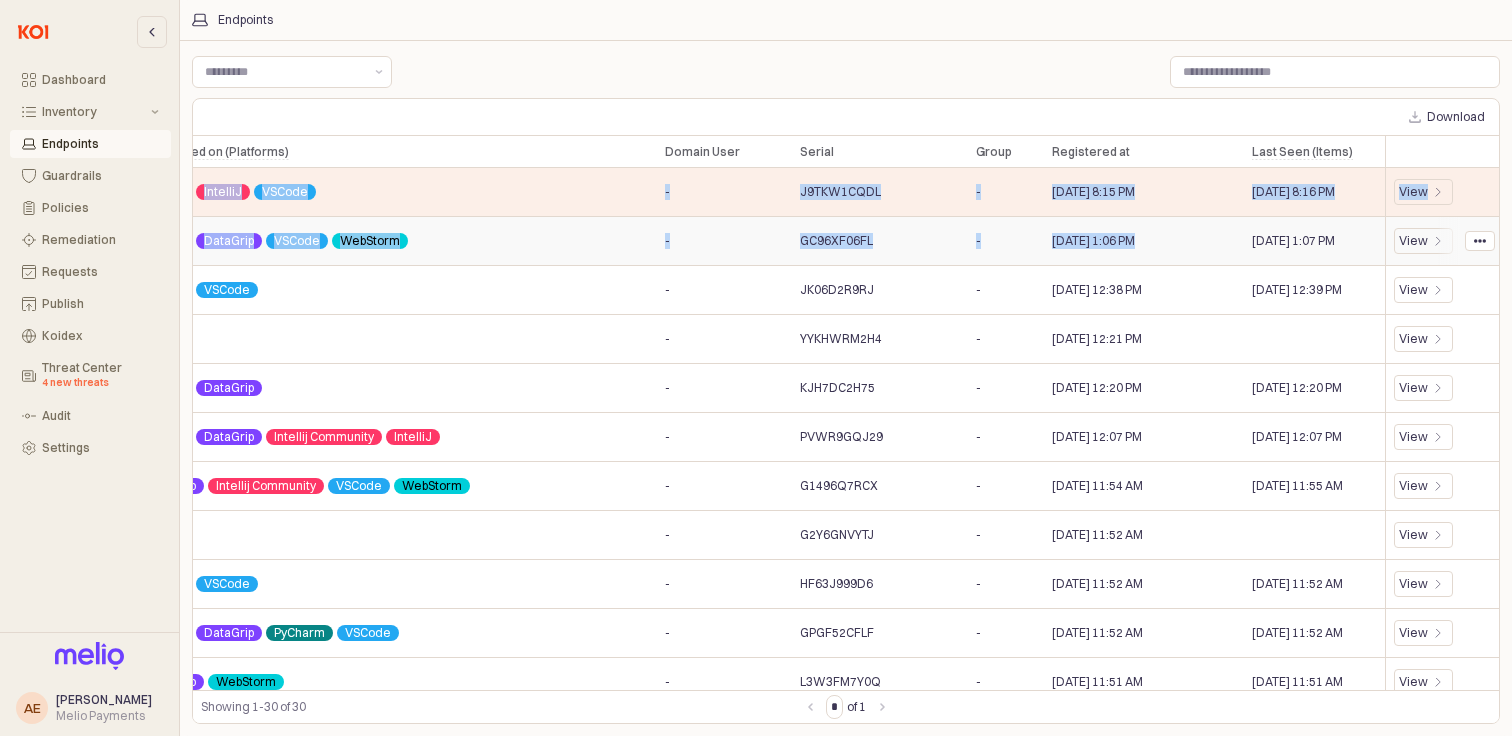 drag, startPoint x: 494, startPoint y: 197, endPoint x: 1297, endPoint y: 224, distance: 803.4538 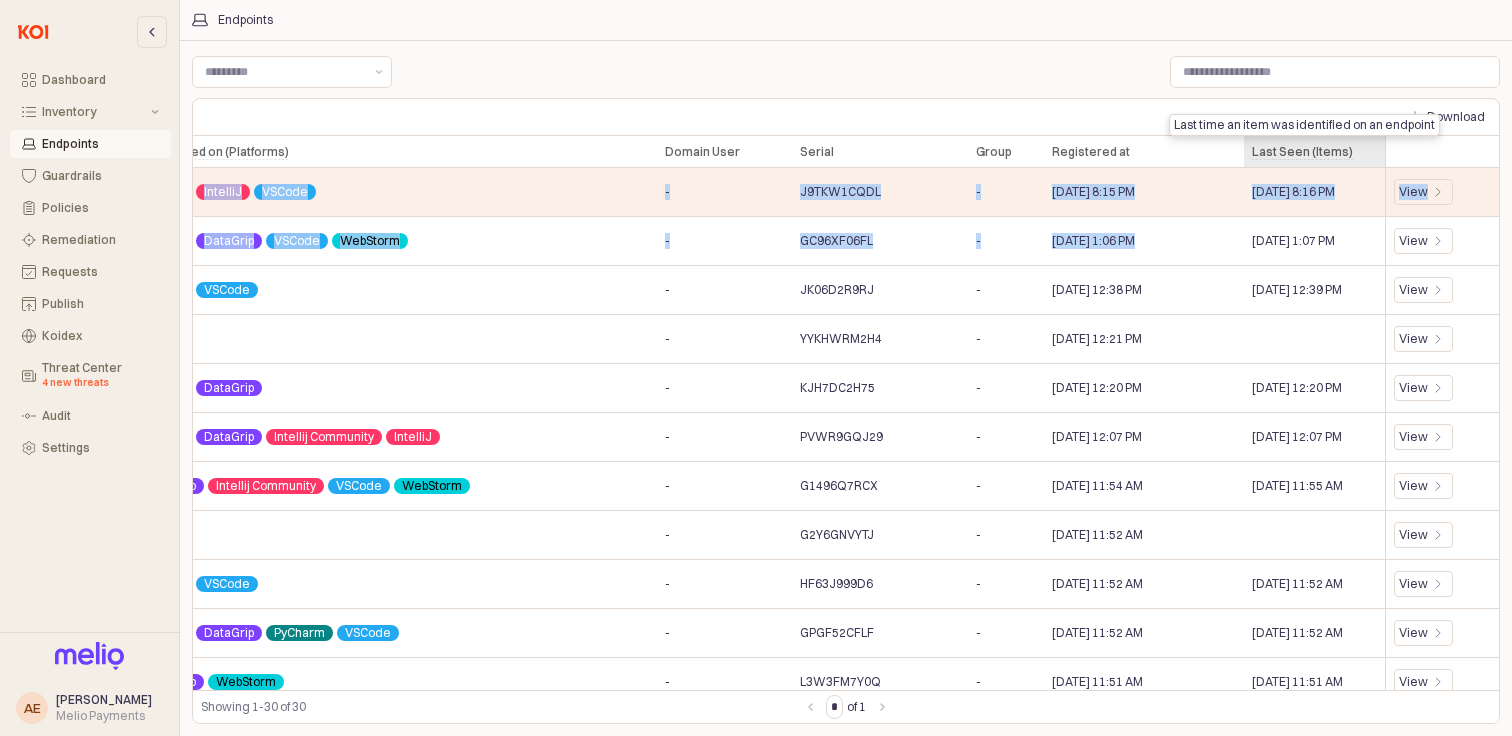 click on "Last Seen (Items) Last Seen (Items)" at bounding box center (1314, 152) 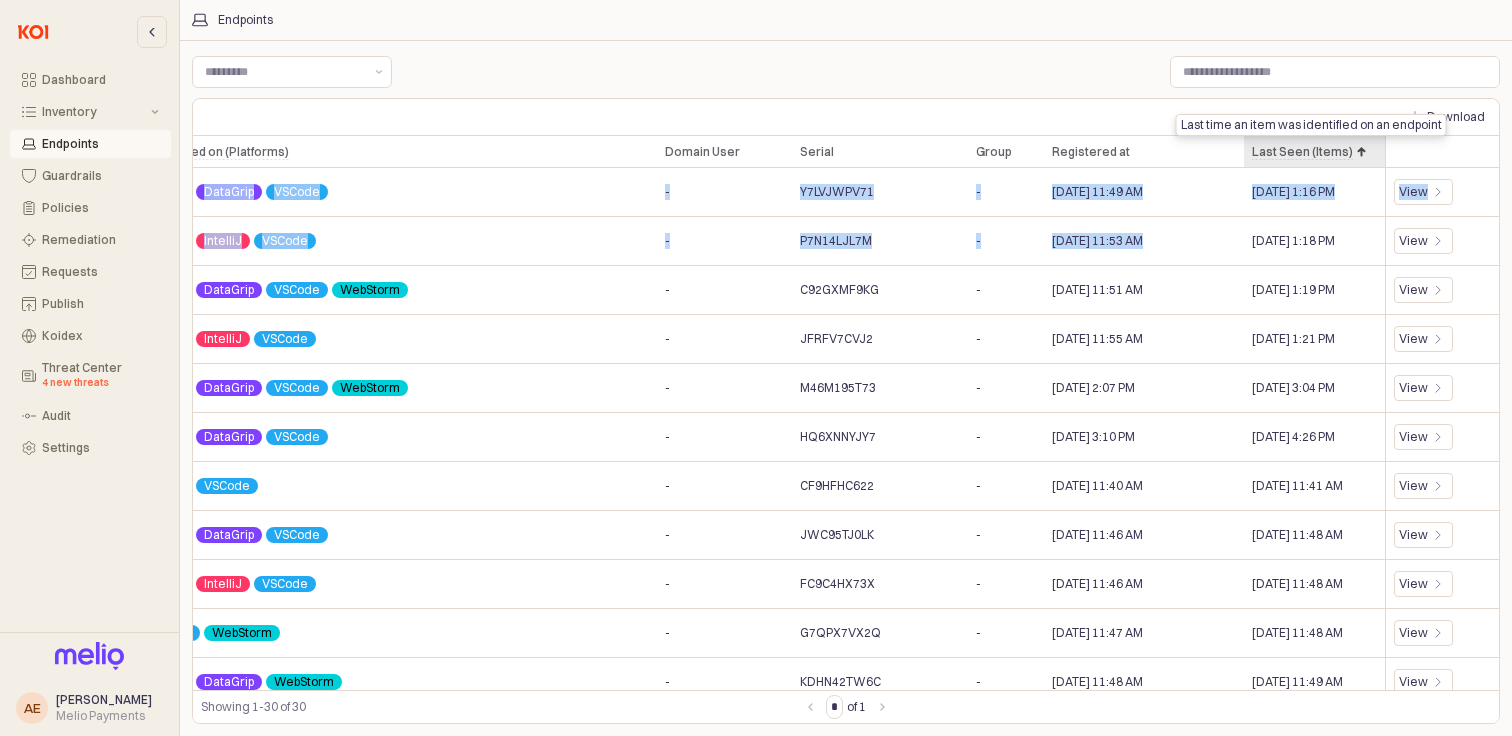 click on "Last Seen (Items) Last Seen (Items)" at bounding box center (1314, 152) 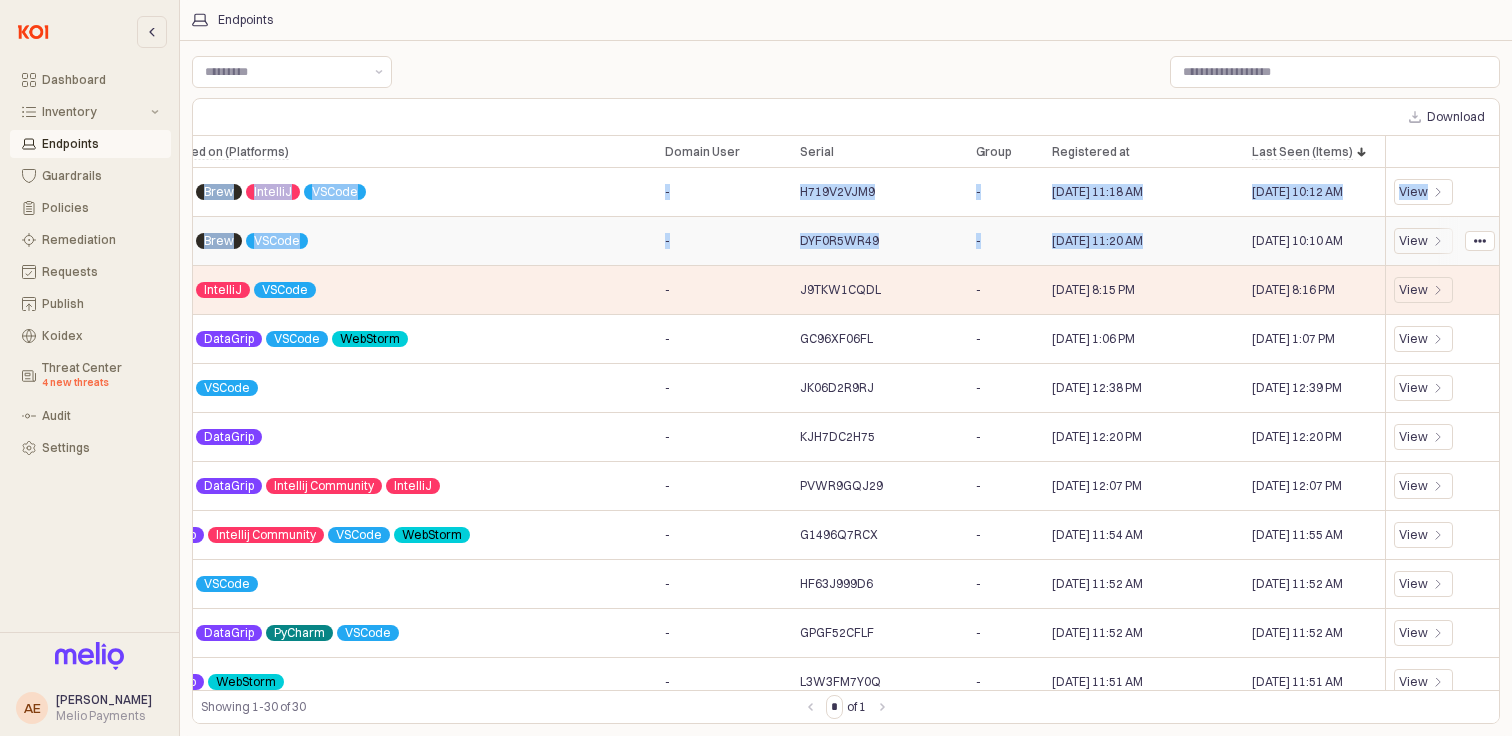 click on "[DATE] 10:10 AM" at bounding box center (1314, 241) 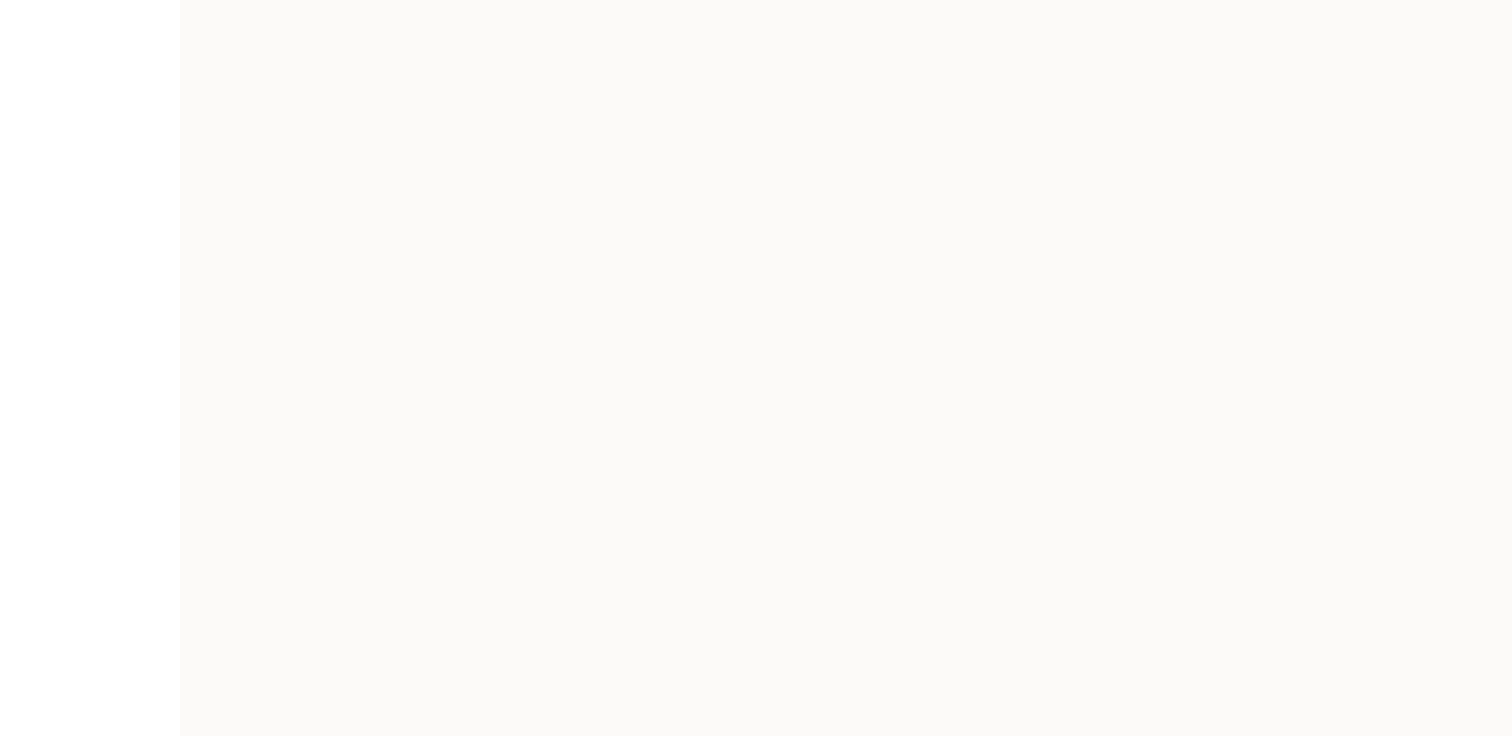 scroll, scrollTop: 0, scrollLeft: 0, axis: both 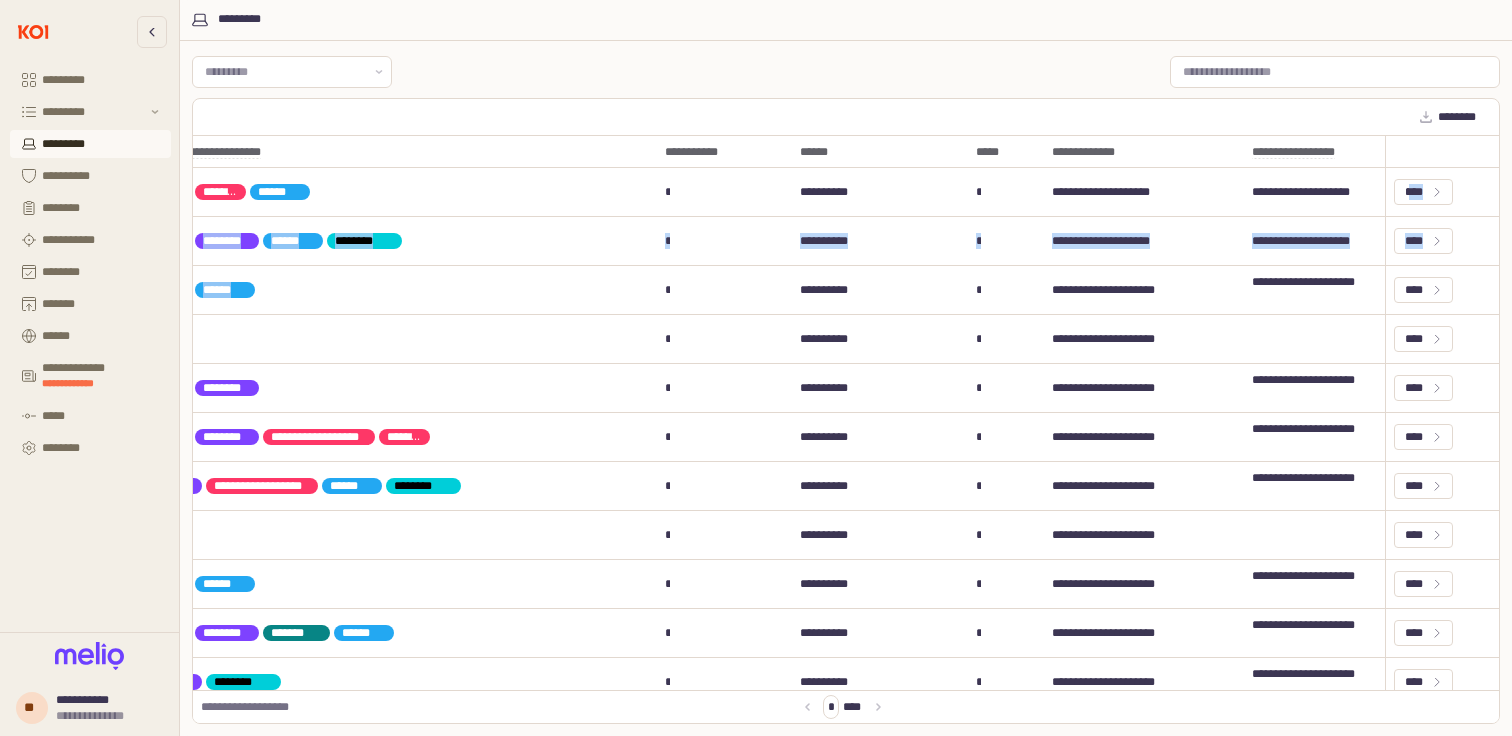 drag, startPoint x: 1132, startPoint y: 271, endPoint x: 1373, endPoint y: 190, distance: 254.24791 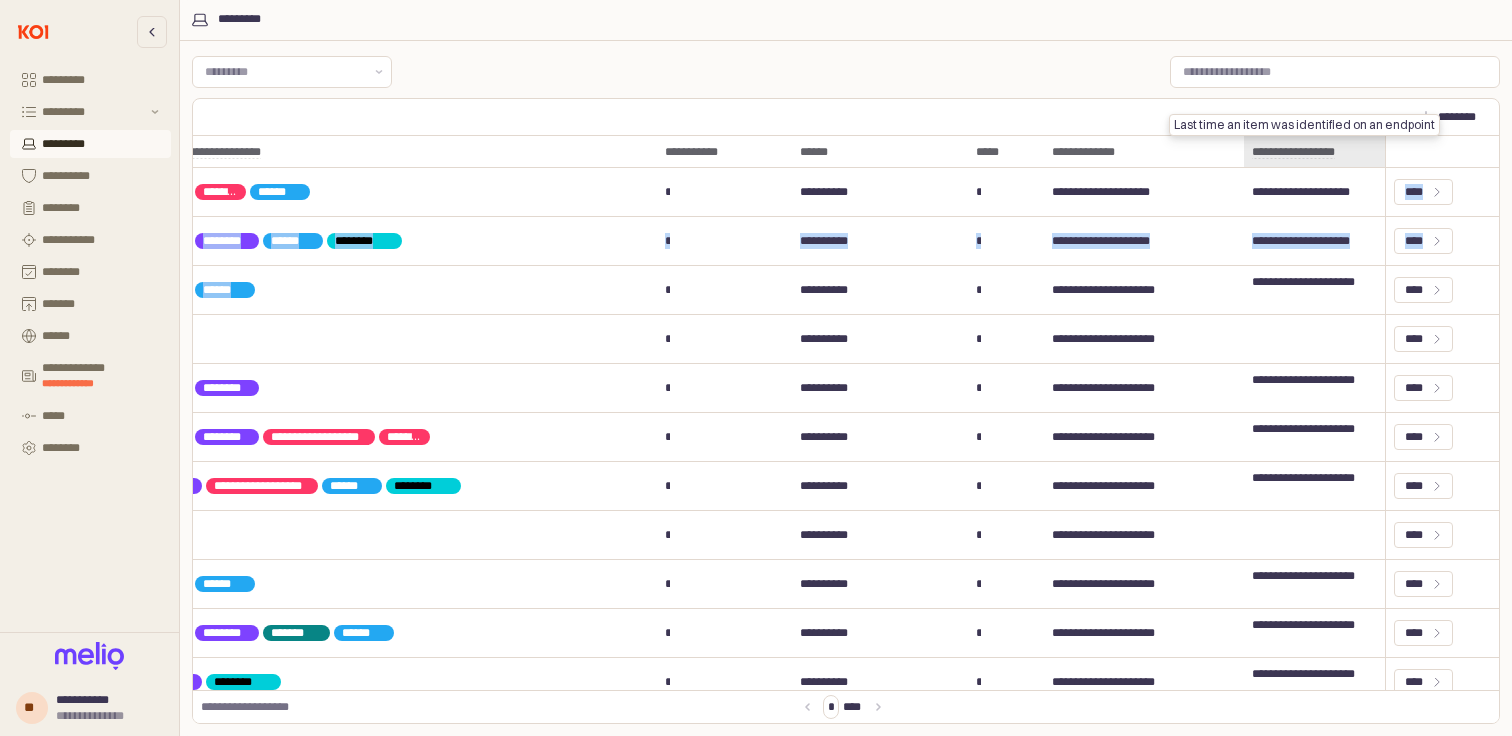 click on "**********" at bounding box center (1314, 152) 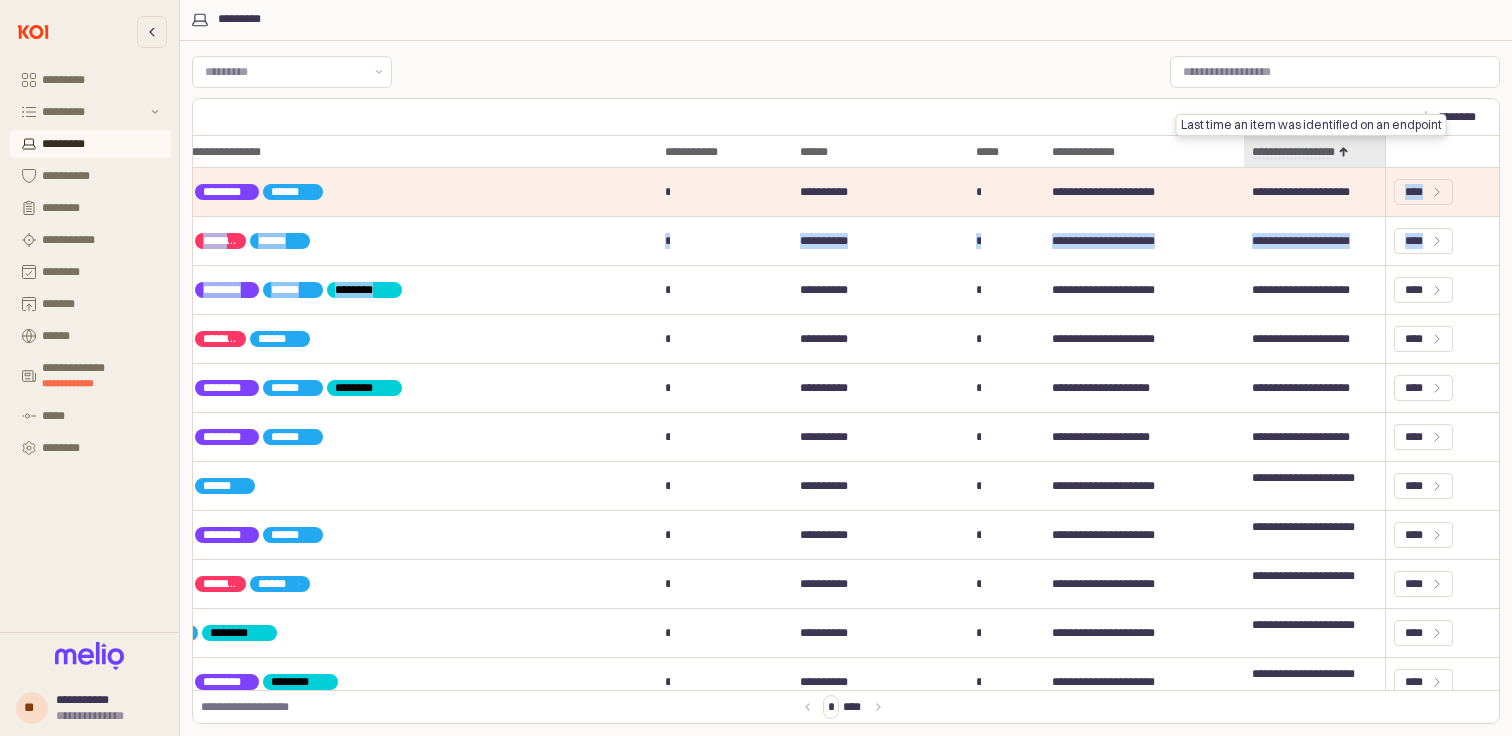 click on "**********" at bounding box center [1314, 152] 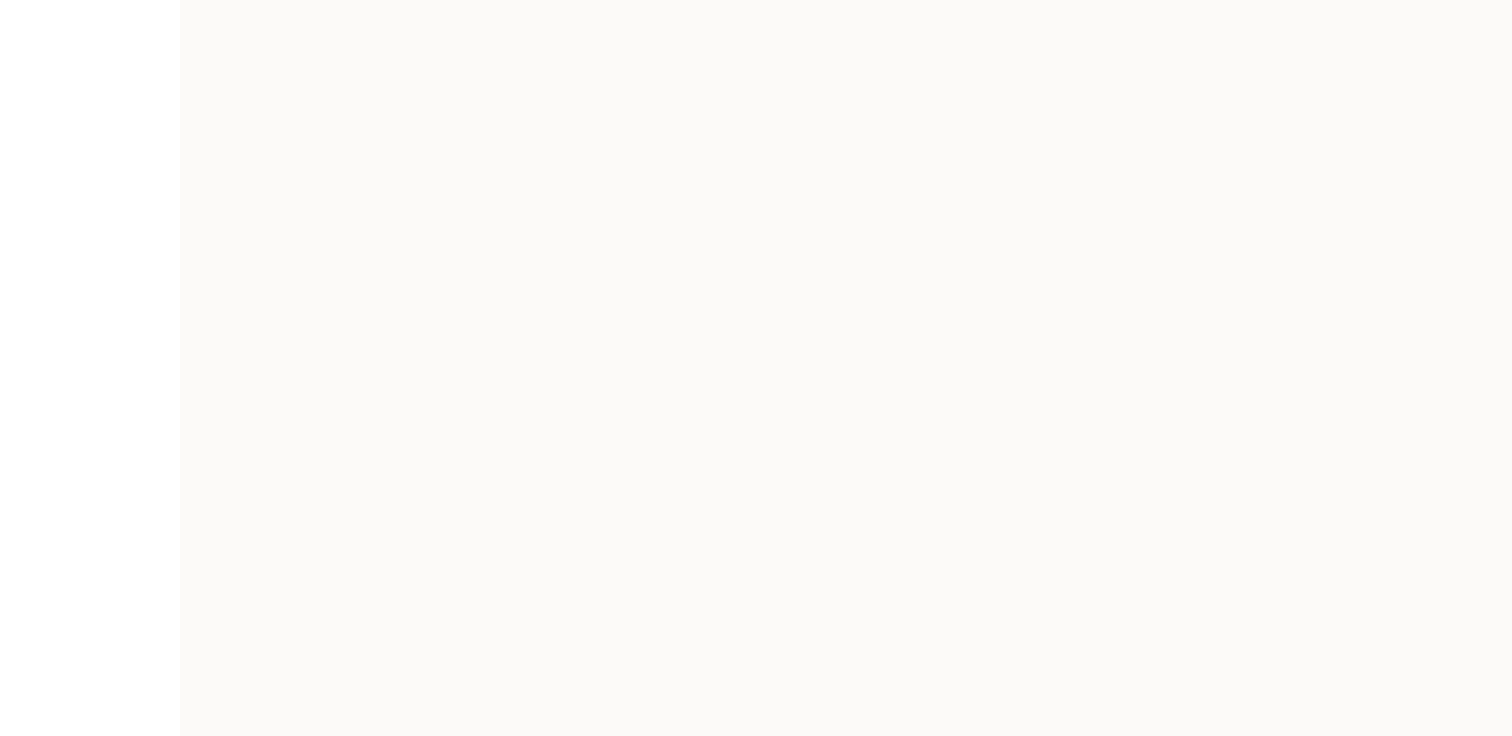 scroll, scrollTop: 0, scrollLeft: 0, axis: both 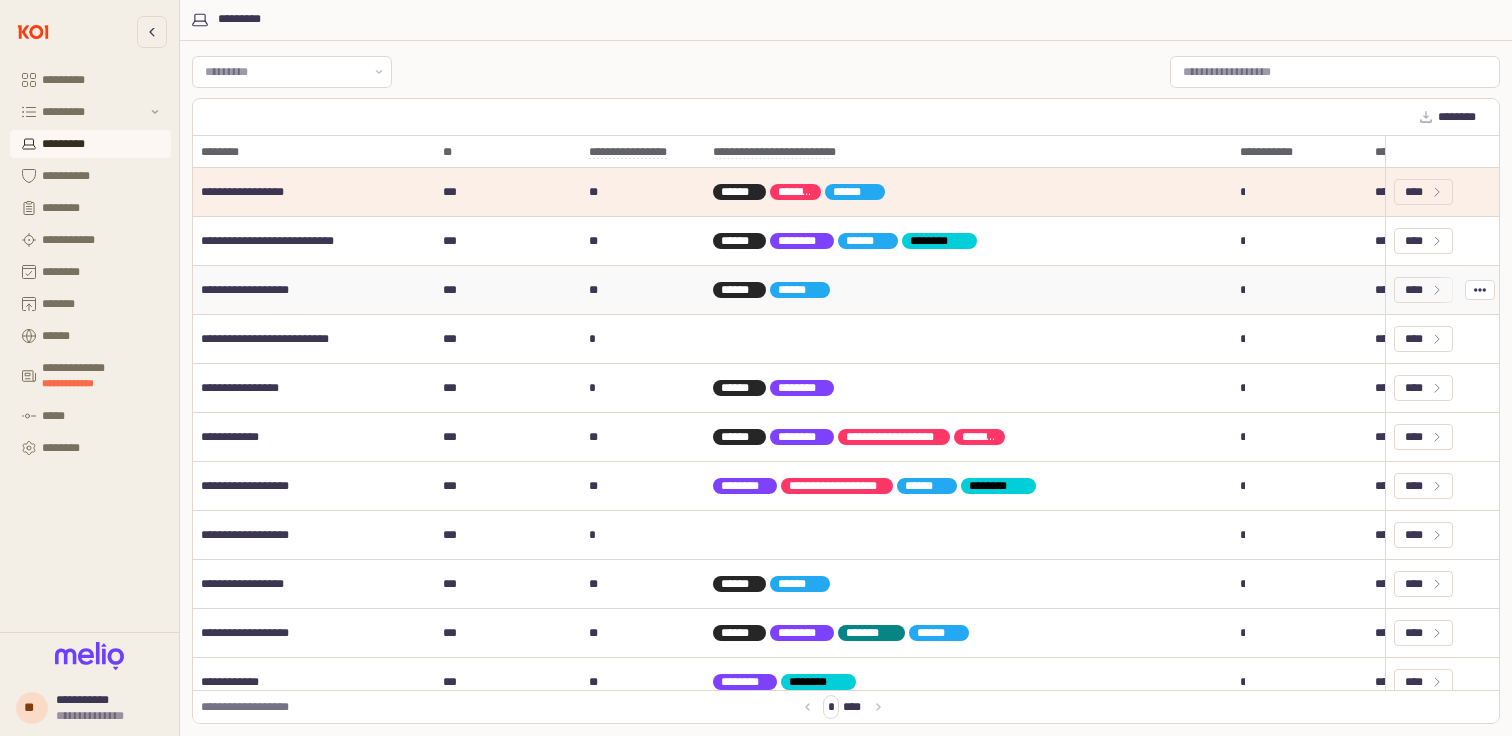 click on "****** ******** ****** ********" at bounding box center (968, 241) 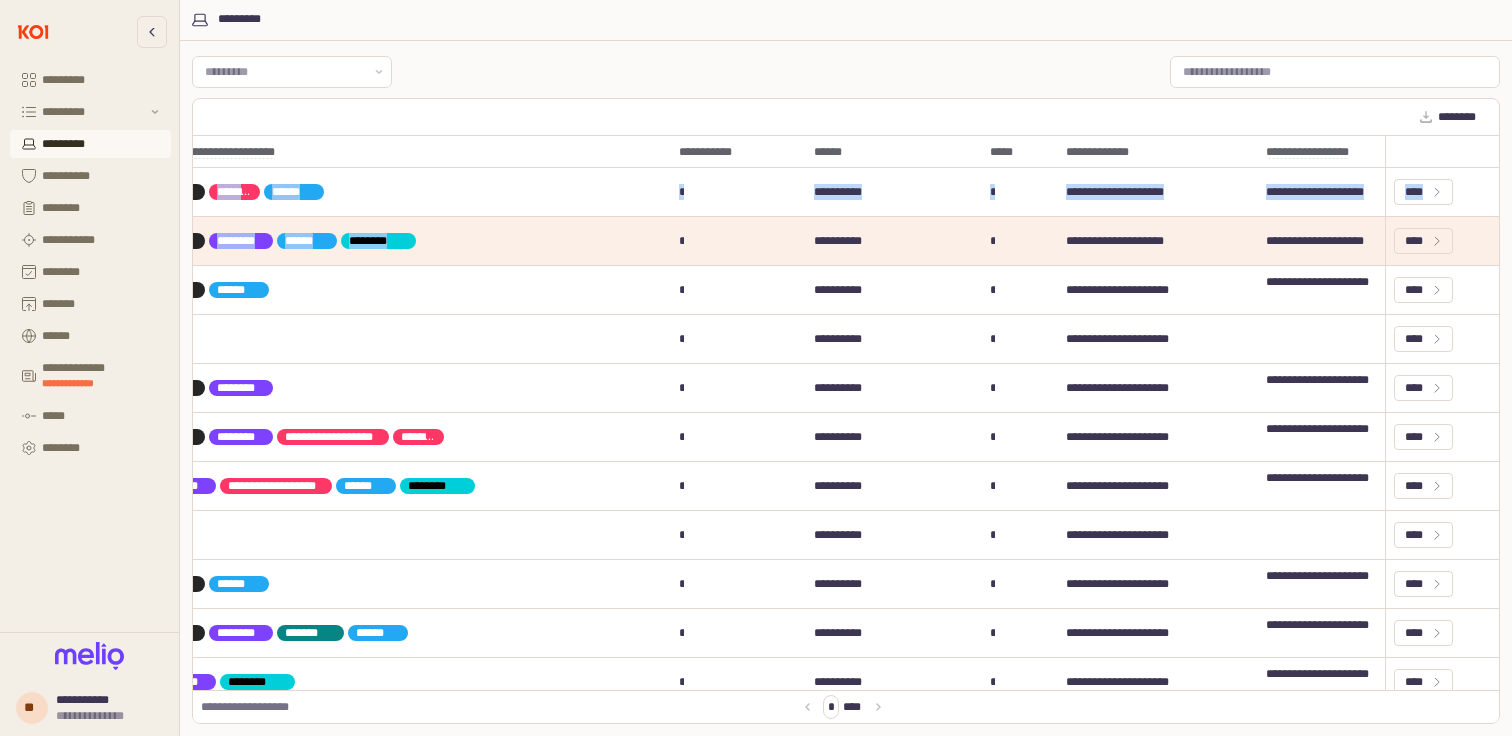 scroll, scrollTop: 0, scrollLeft: 575, axis: horizontal 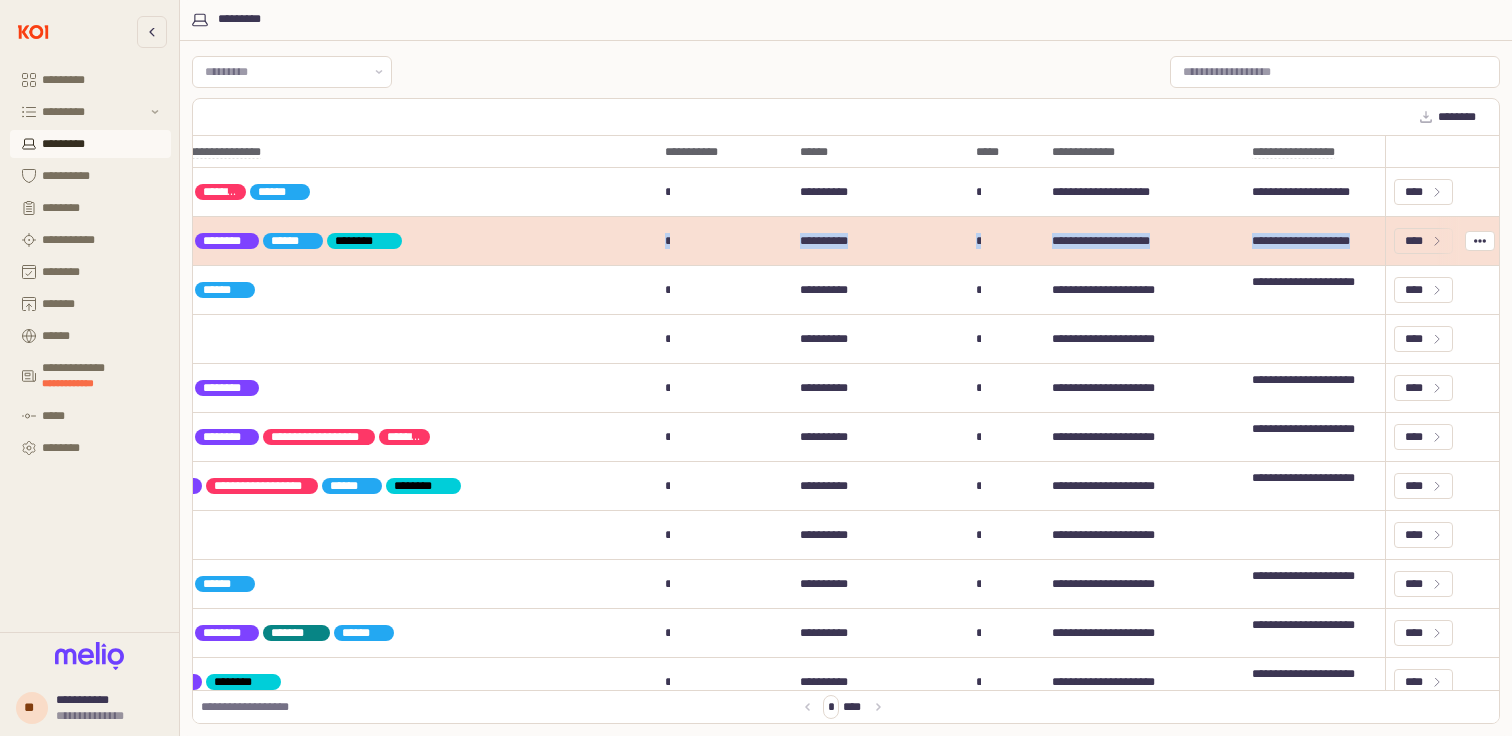 drag, startPoint x: 1173, startPoint y: 252, endPoint x: 1370, endPoint y: 227, distance: 198.57996 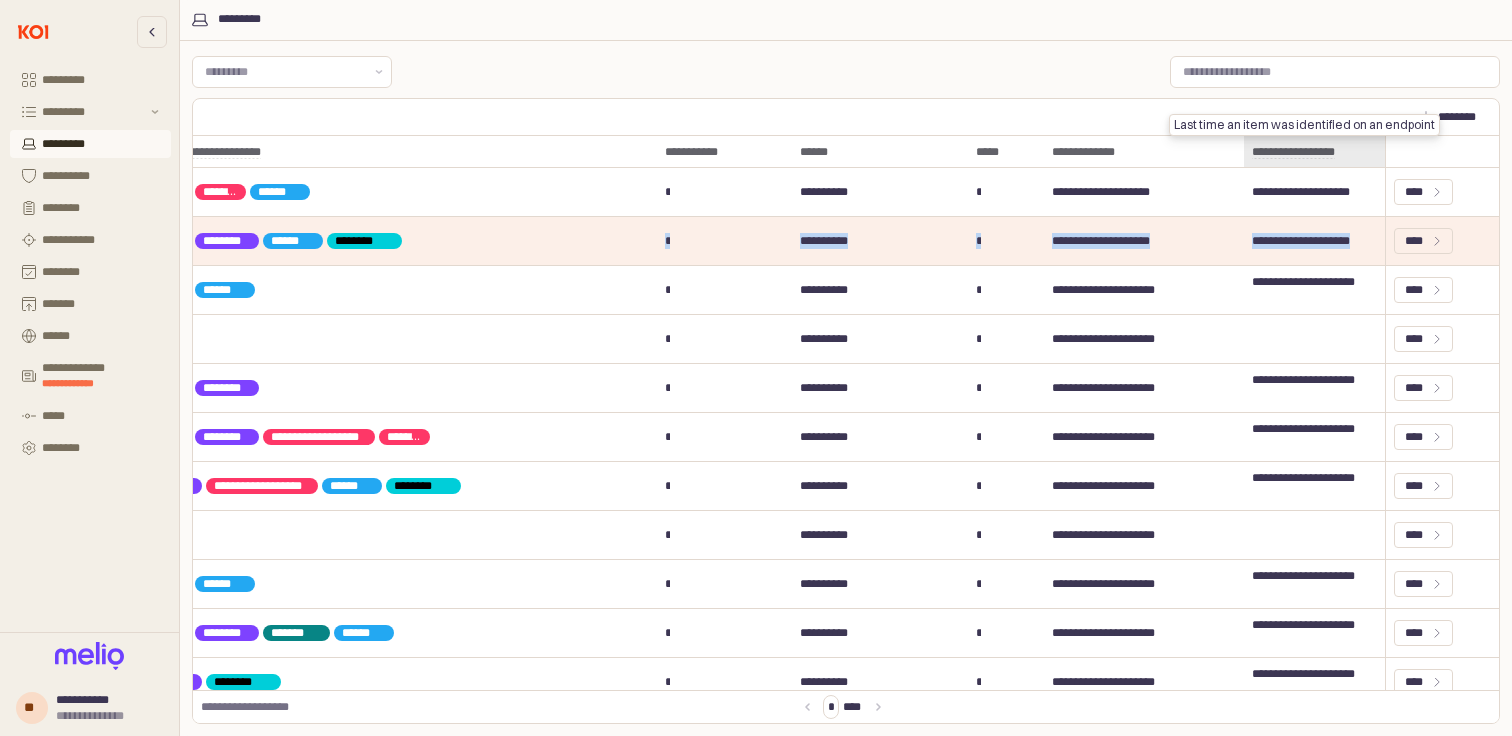 click on "**********" at bounding box center (1314, 152) 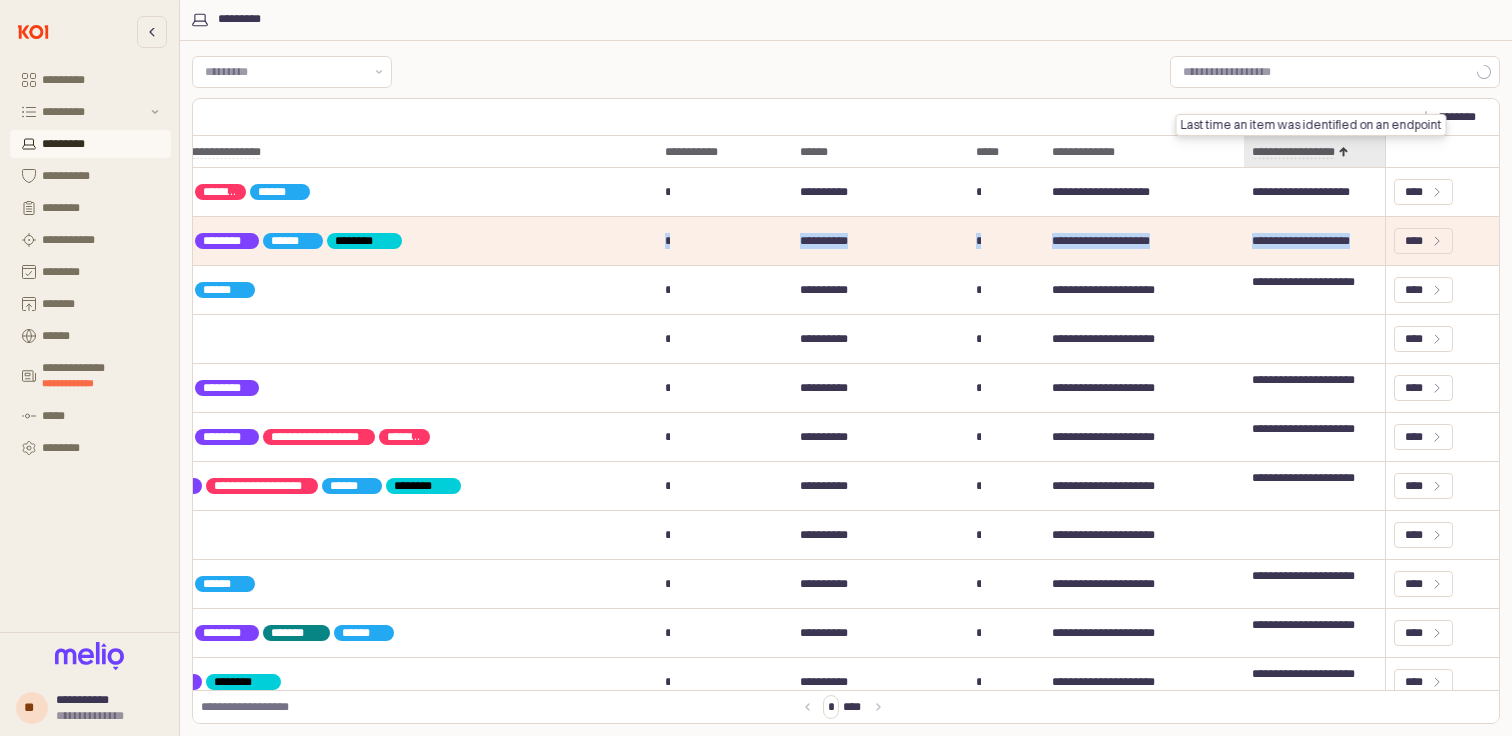 click on "**********" at bounding box center [1314, 152] 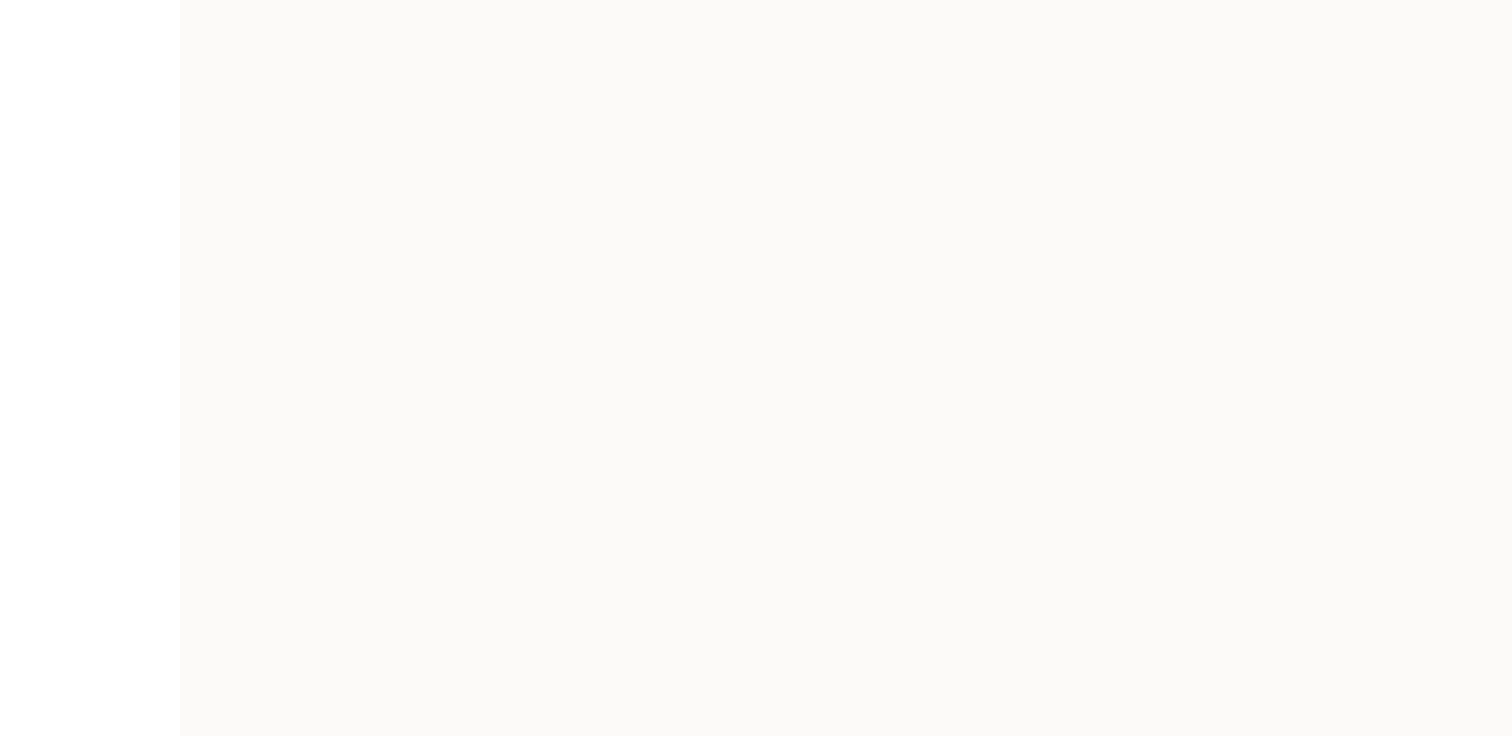 scroll, scrollTop: 0, scrollLeft: 0, axis: both 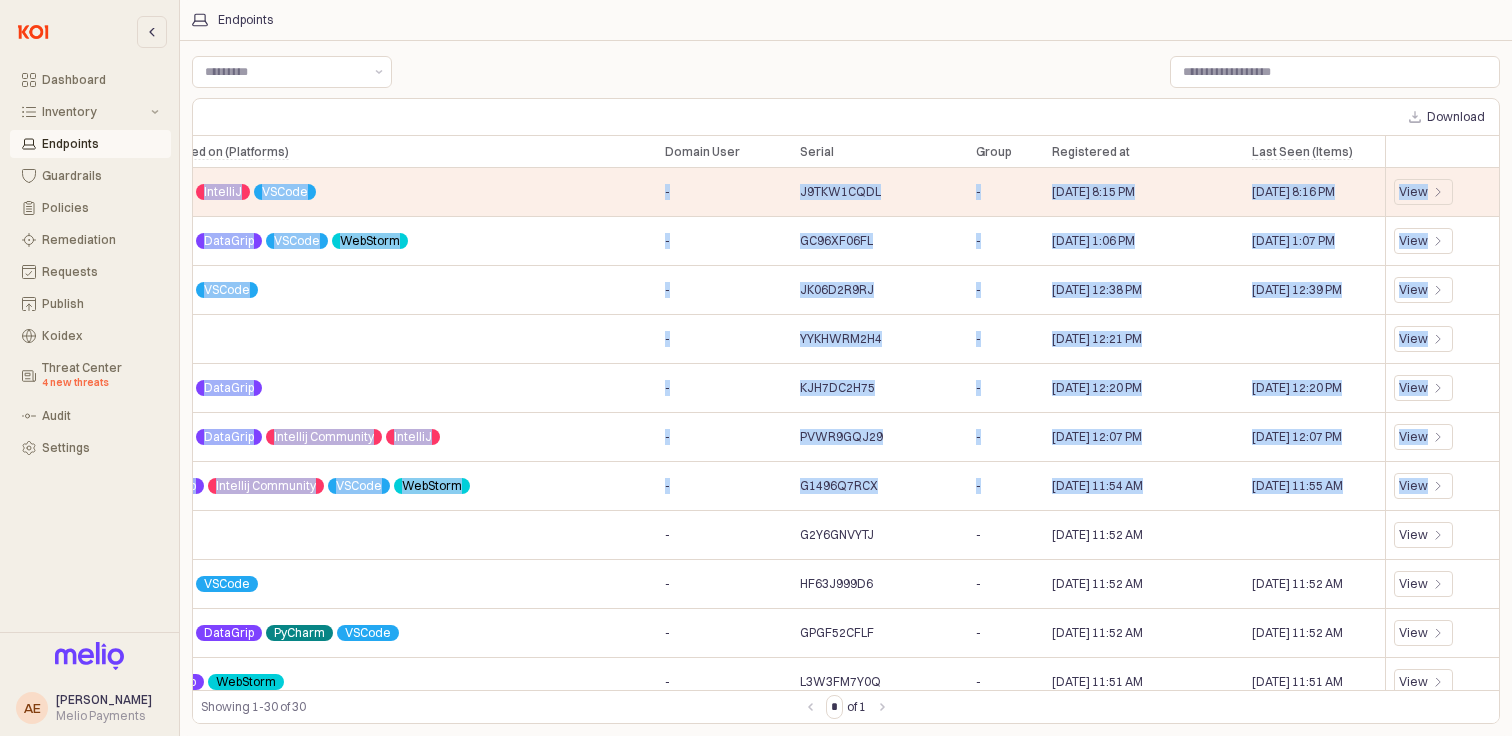 drag, startPoint x: 431, startPoint y: 559, endPoint x: 1511, endPoint y: 141, distance: 1158.0691 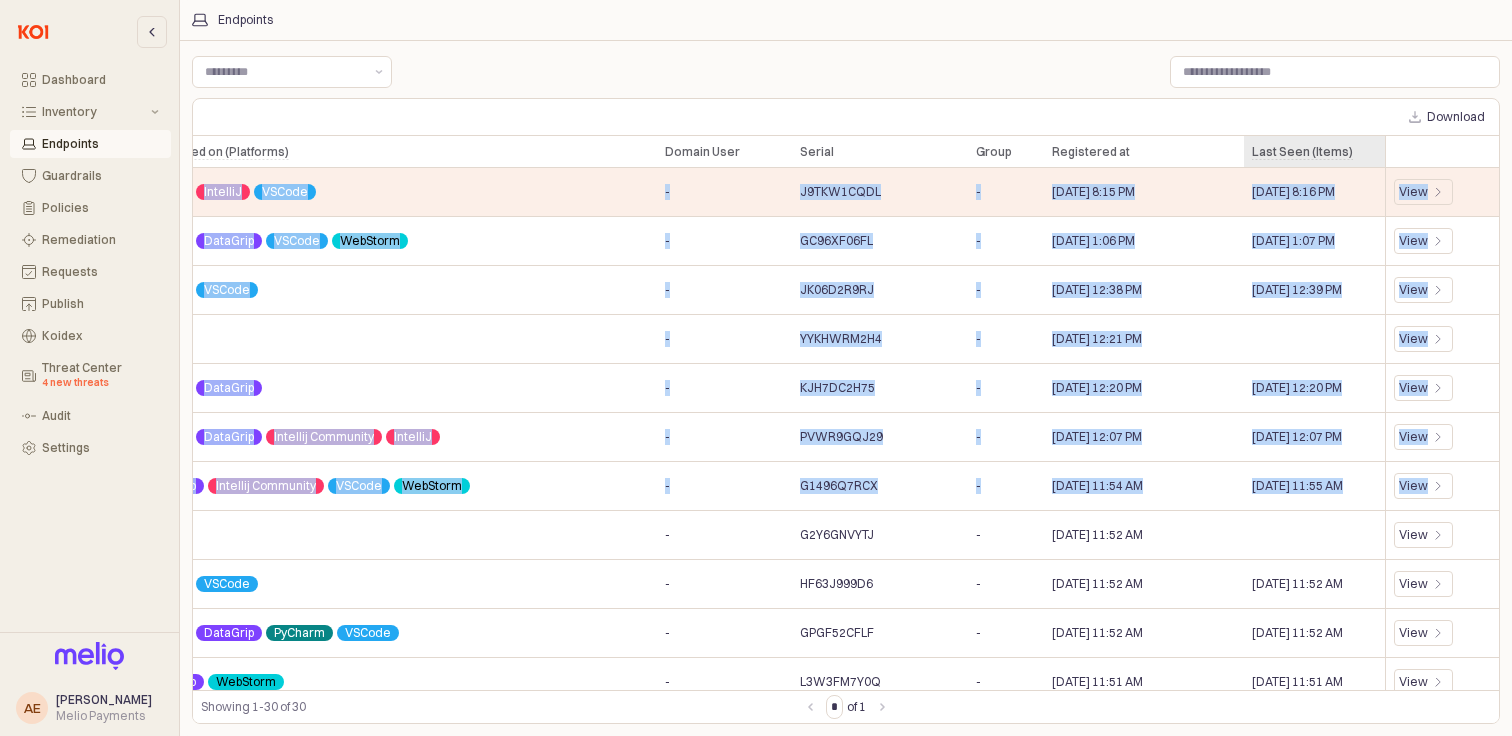 click on "Last Seen (Items) Last Seen (Items)" at bounding box center (1314, 152) 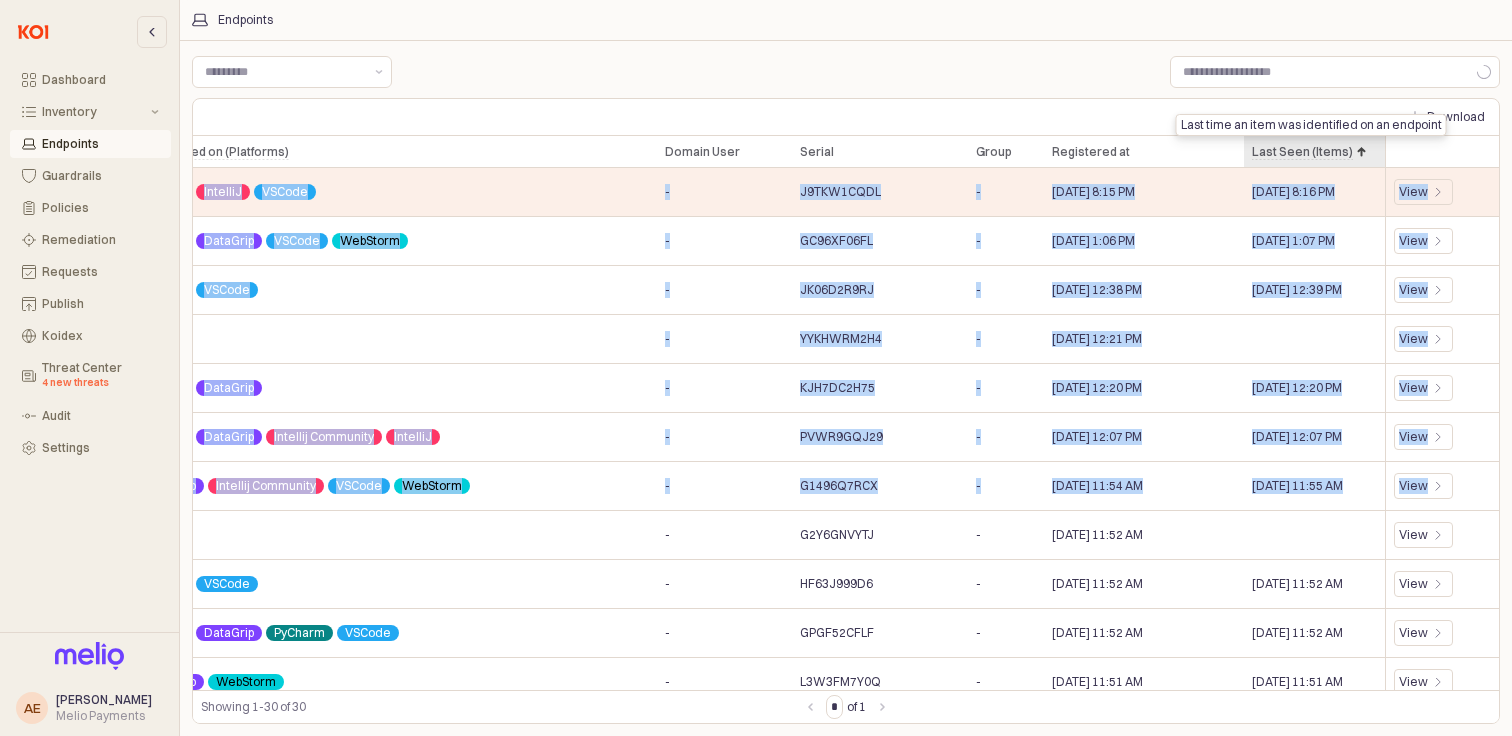 click on "Last Seen (Items) Last Seen (Items)" at bounding box center (1314, 152) 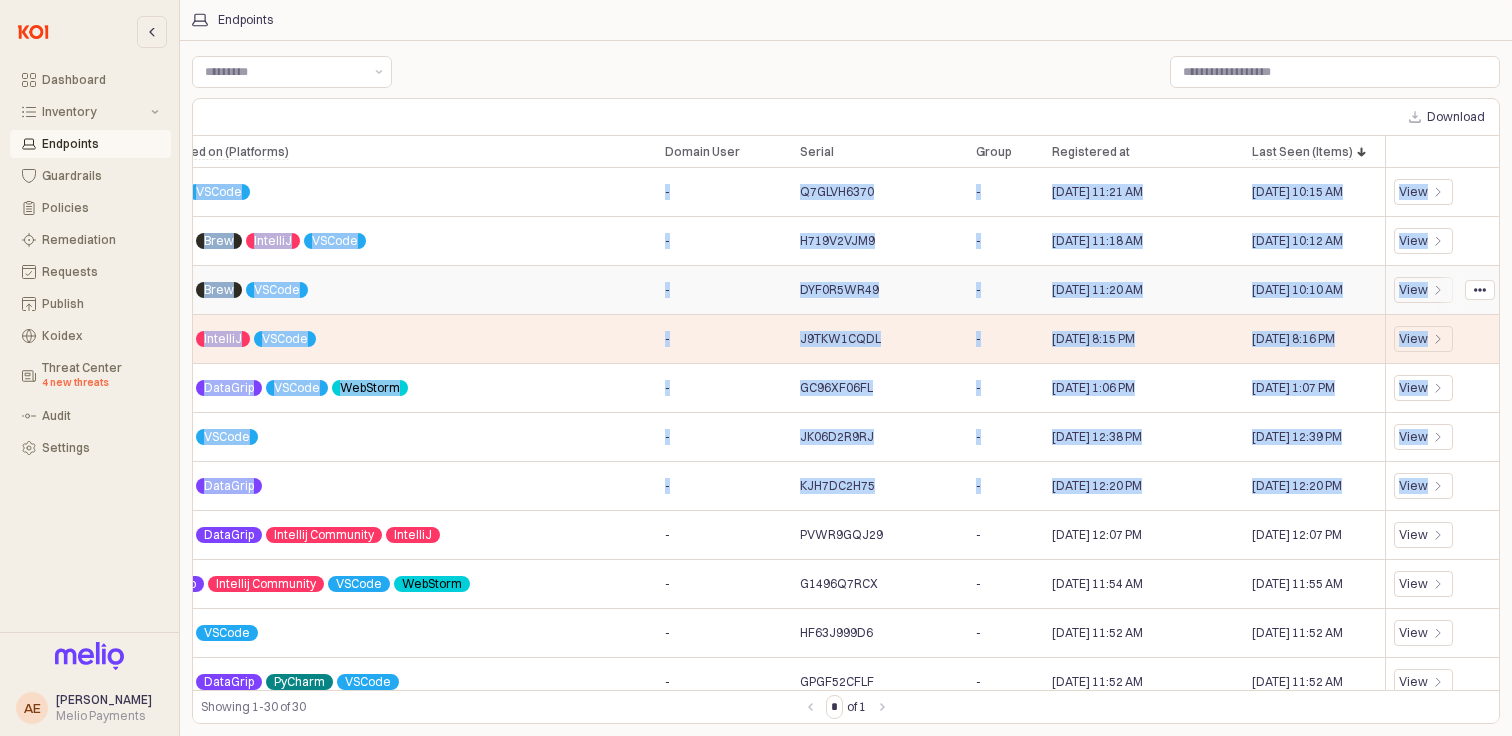 click on "[DATE] 10:10 AM" at bounding box center [1314, 290] 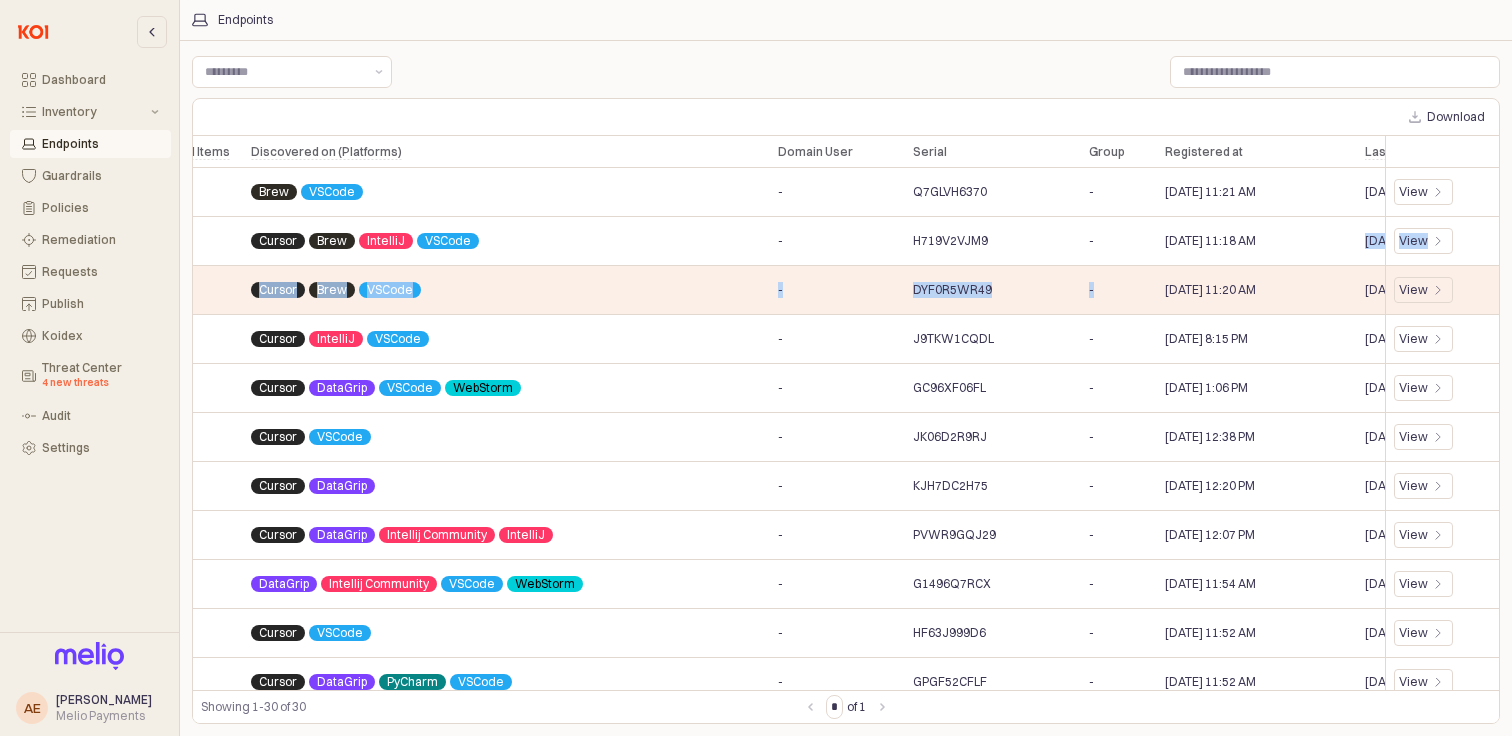 scroll, scrollTop: 0, scrollLeft: 575, axis: horizontal 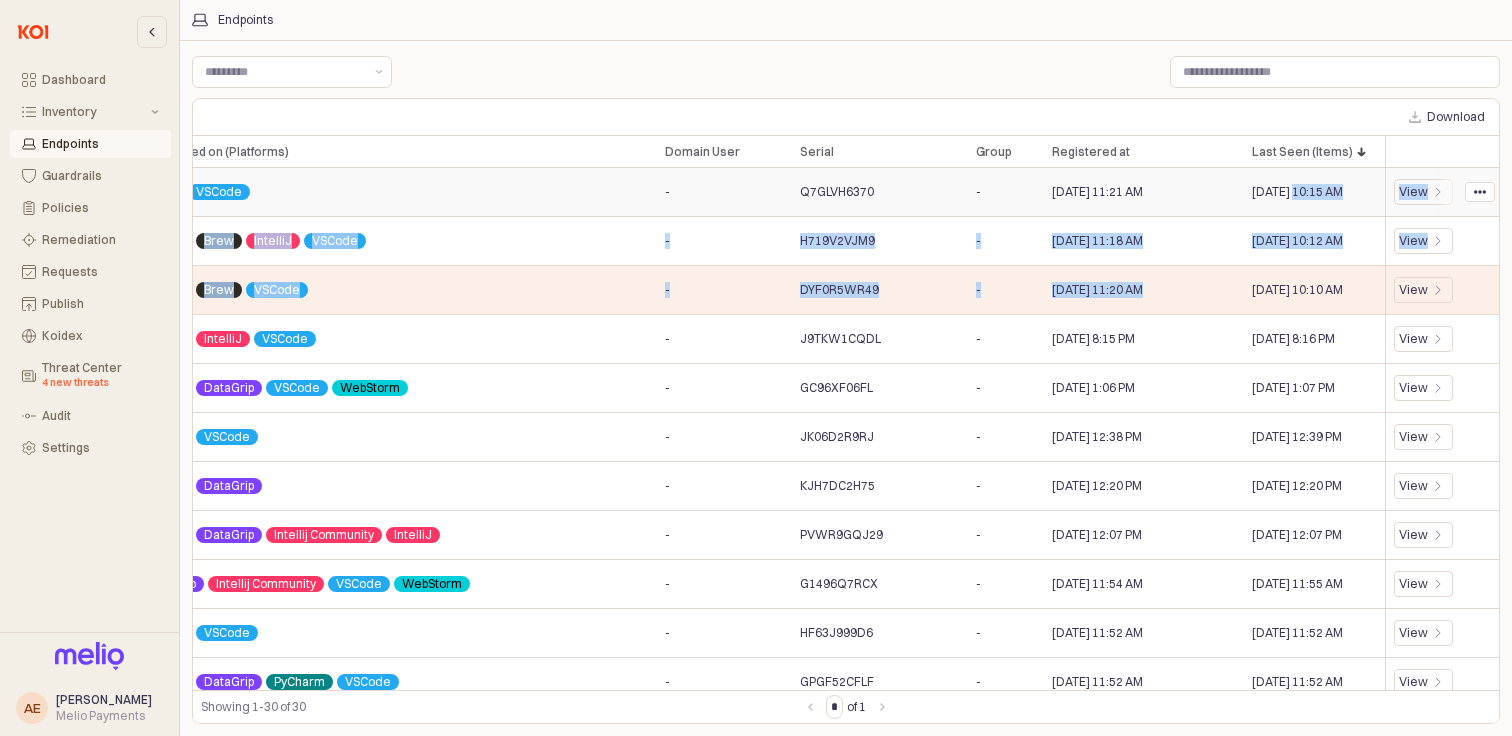 drag, startPoint x: 1333, startPoint y: 266, endPoint x: 1283, endPoint y: 189, distance: 91.809586 